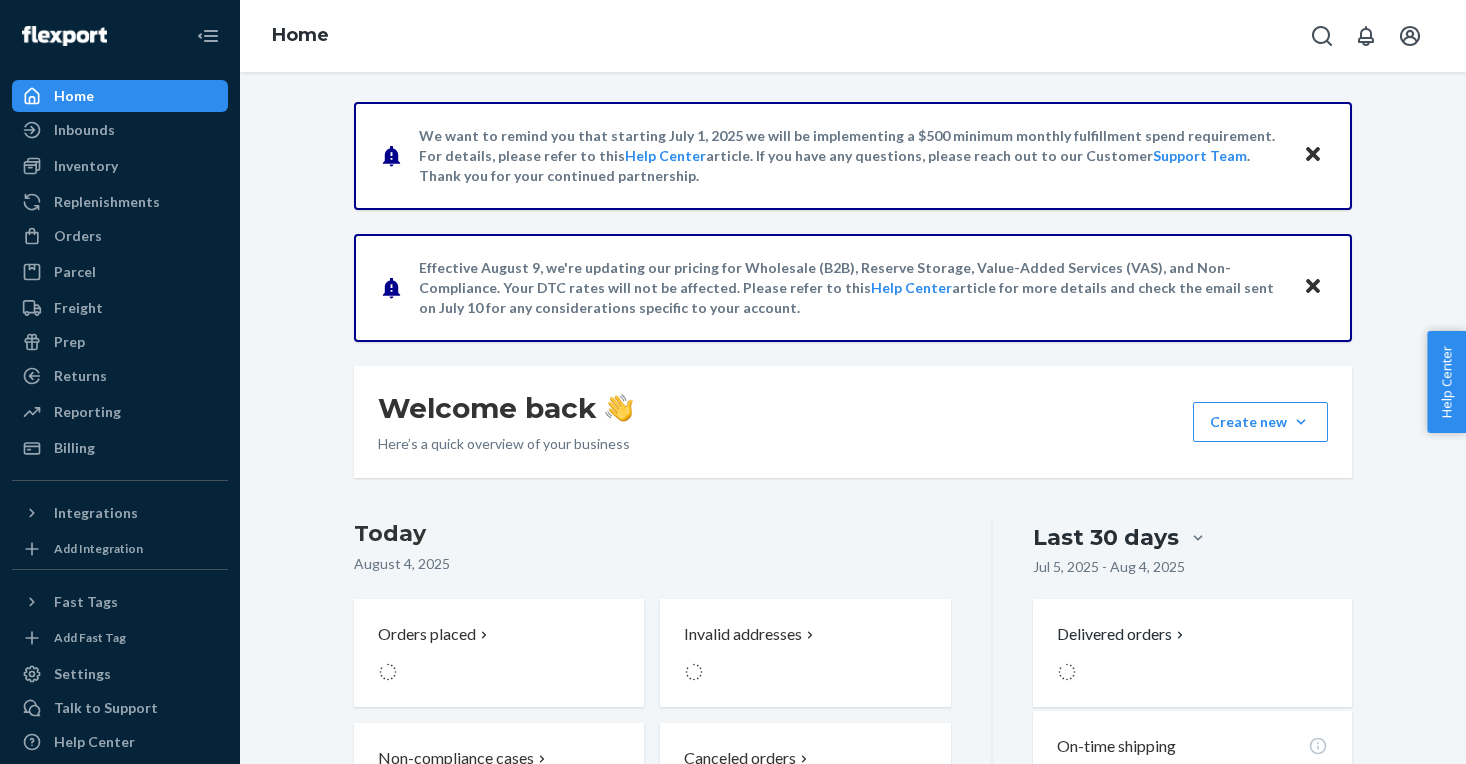 scroll, scrollTop: 0, scrollLeft: 0, axis: both 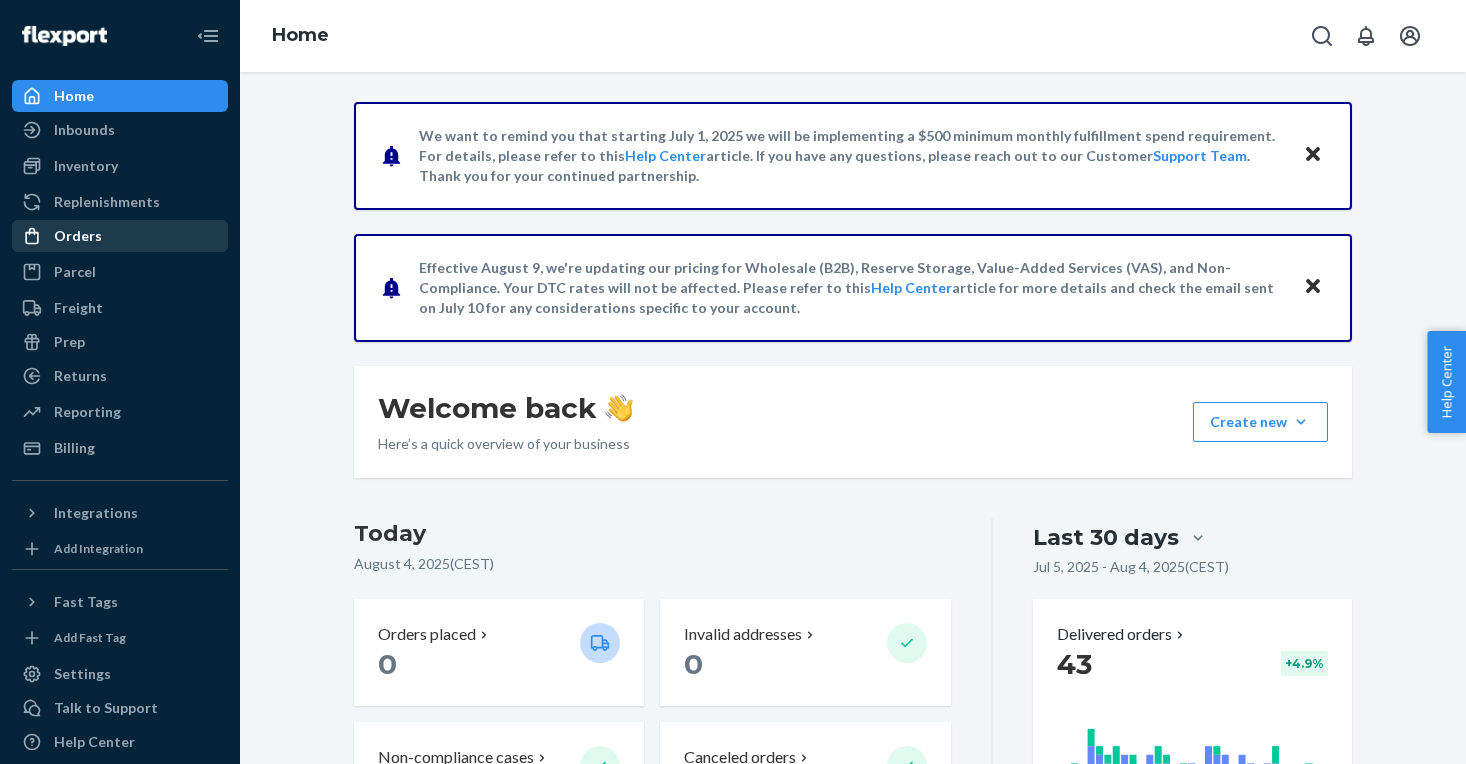 click on "Orders" at bounding box center [120, 236] 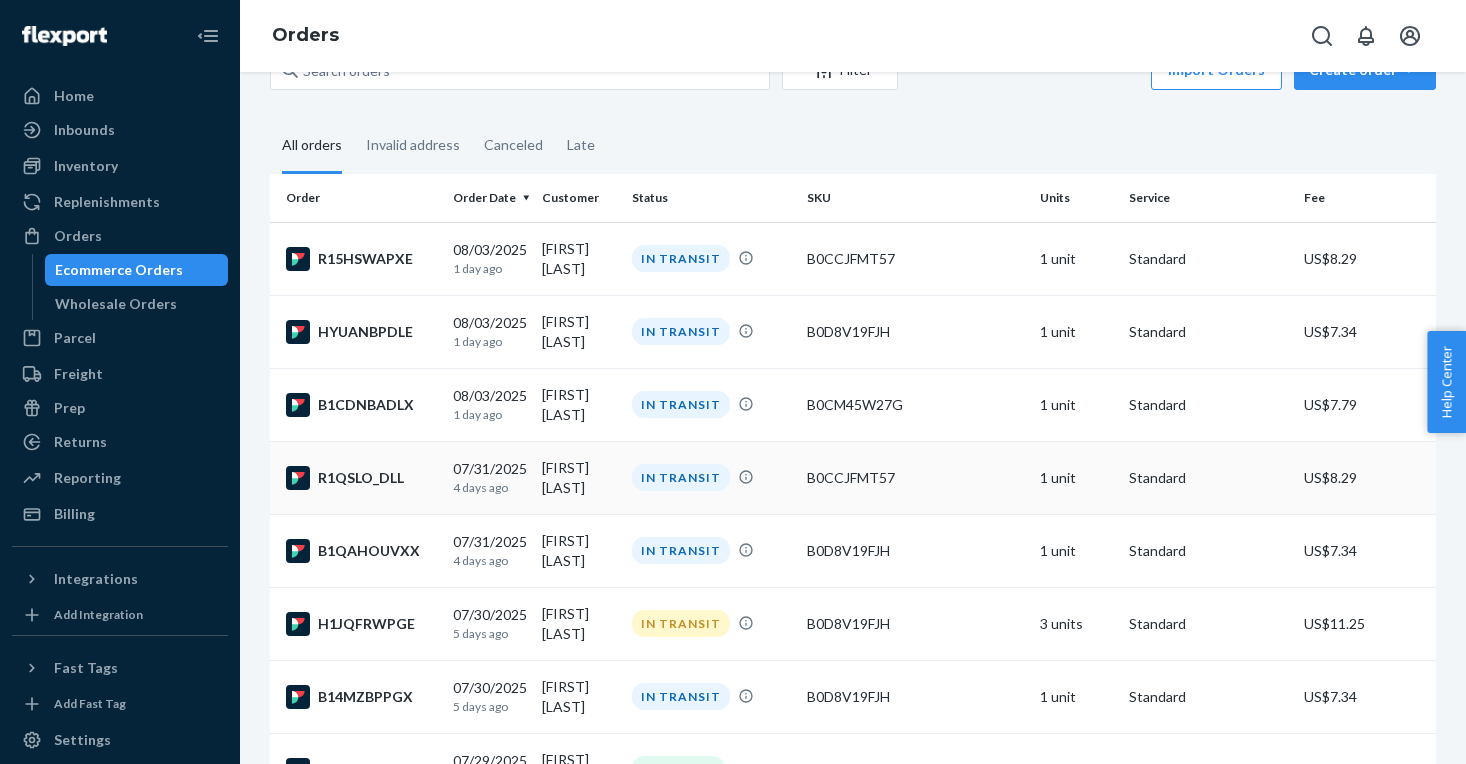 scroll, scrollTop: 54, scrollLeft: 0, axis: vertical 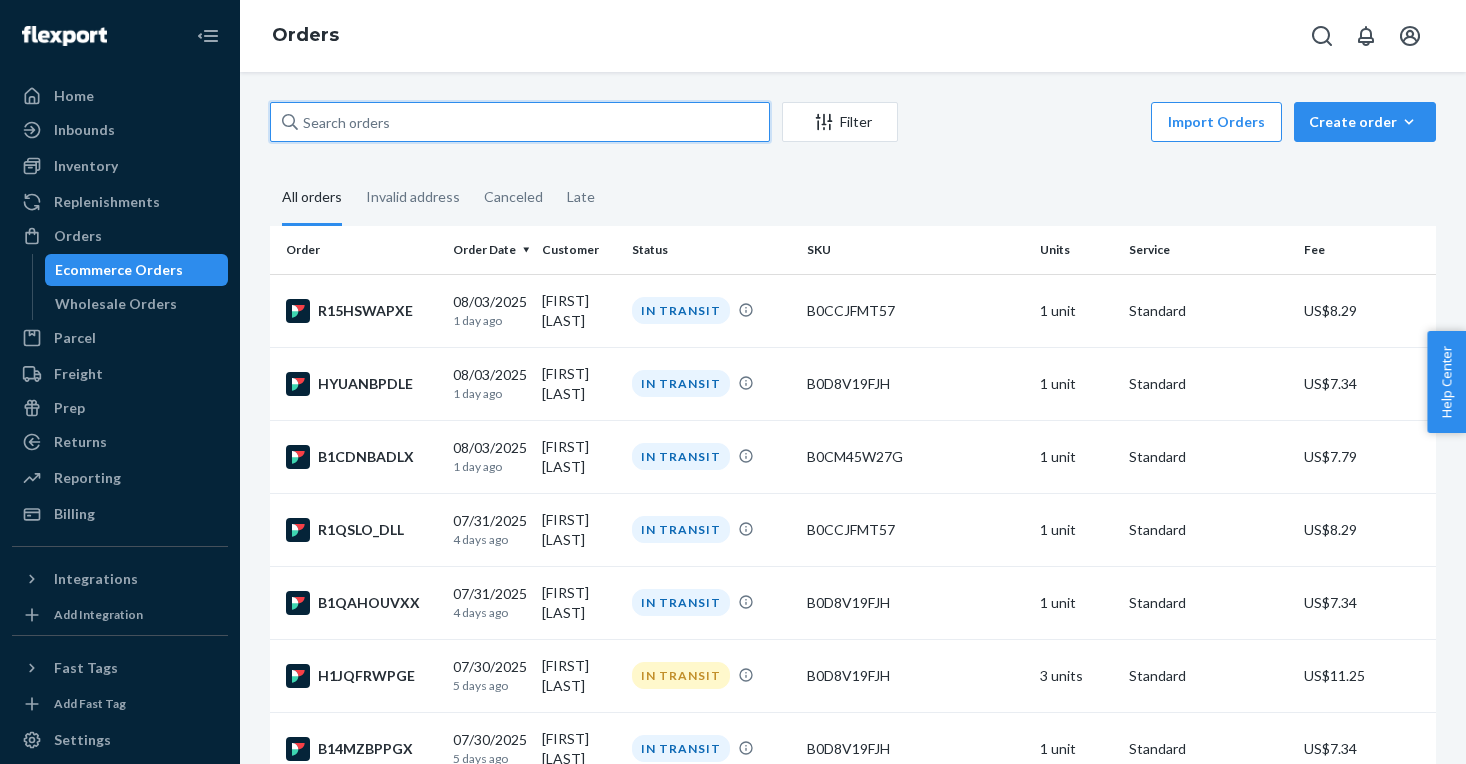 click at bounding box center (520, 122) 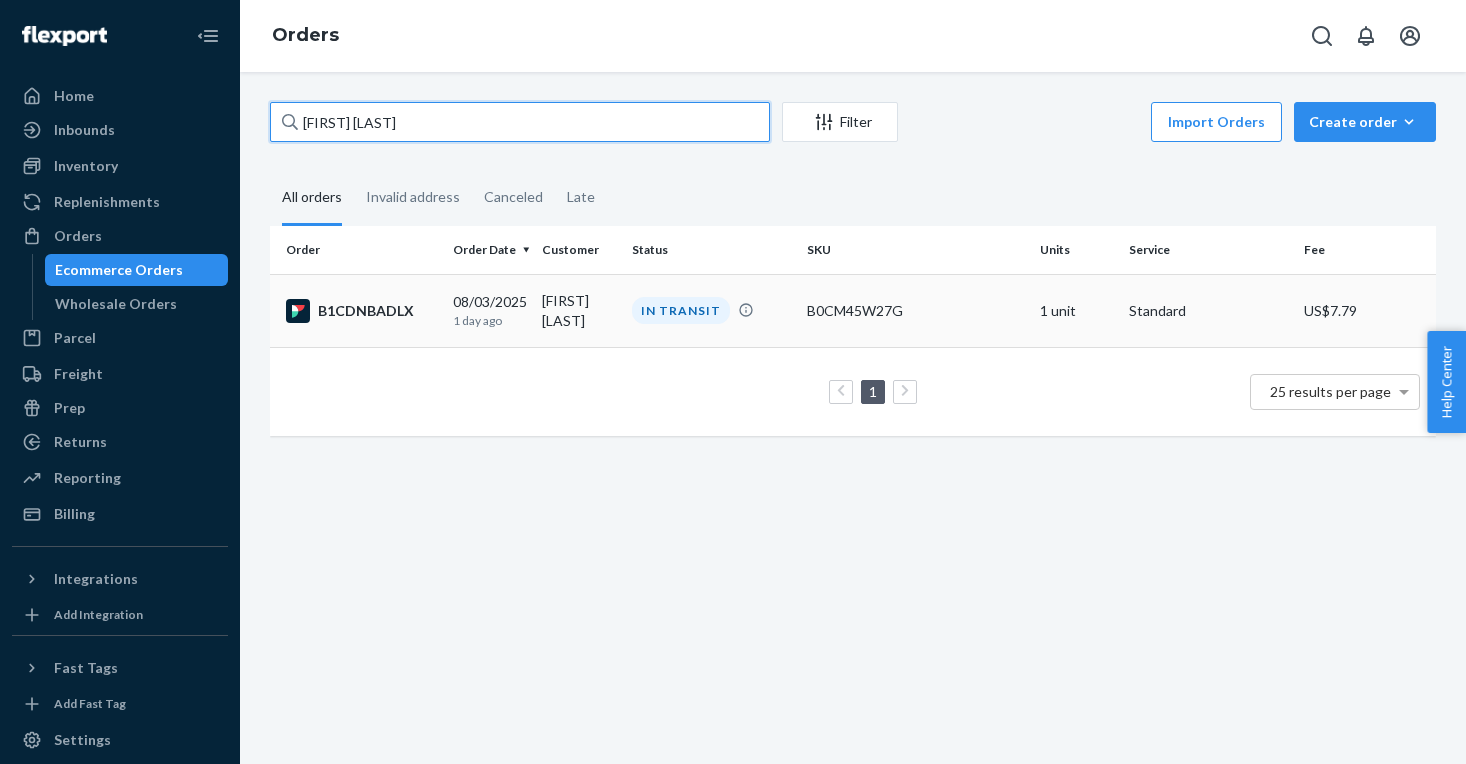 type on "[FIRST] [LAST]" 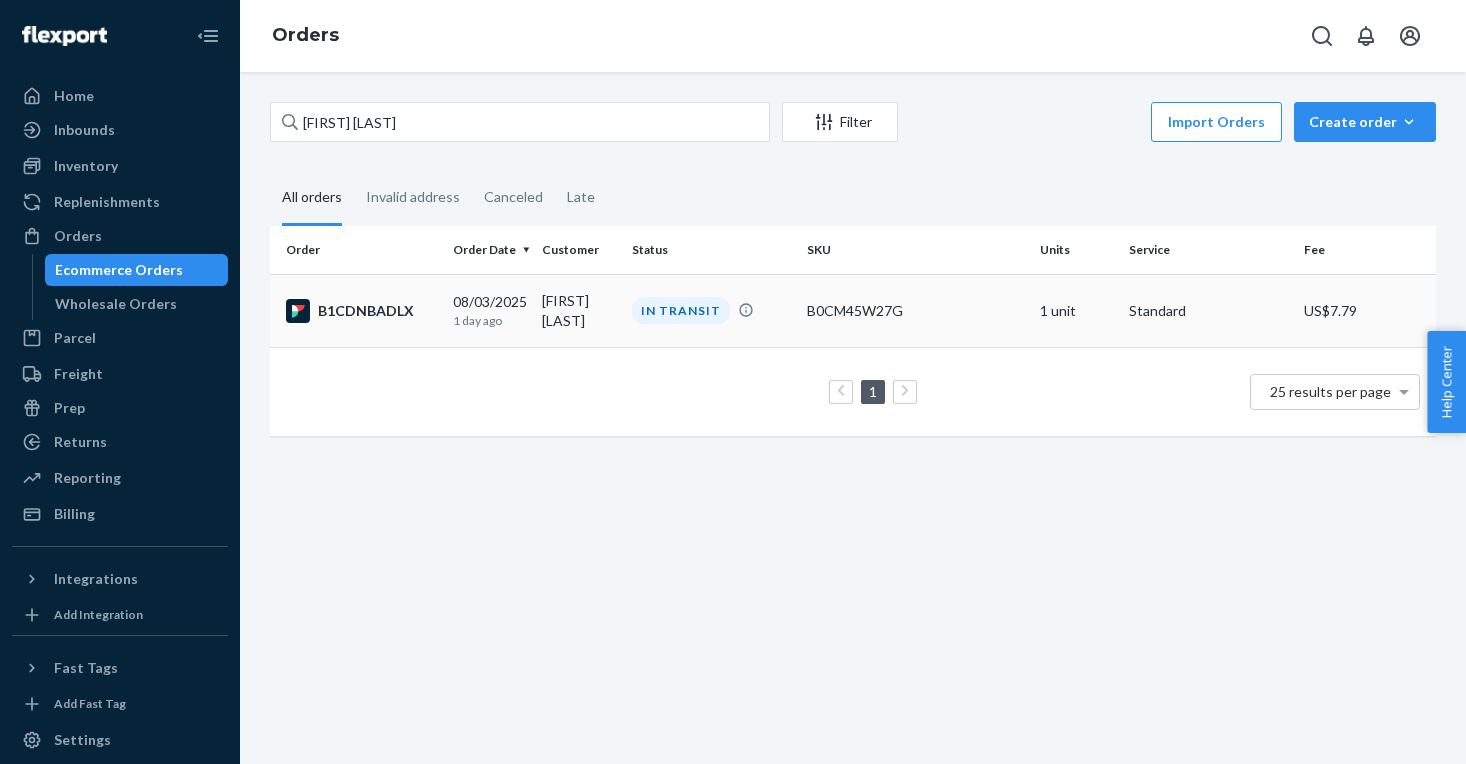 click on "IN TRANSIT" at bounding box center (681, 310) 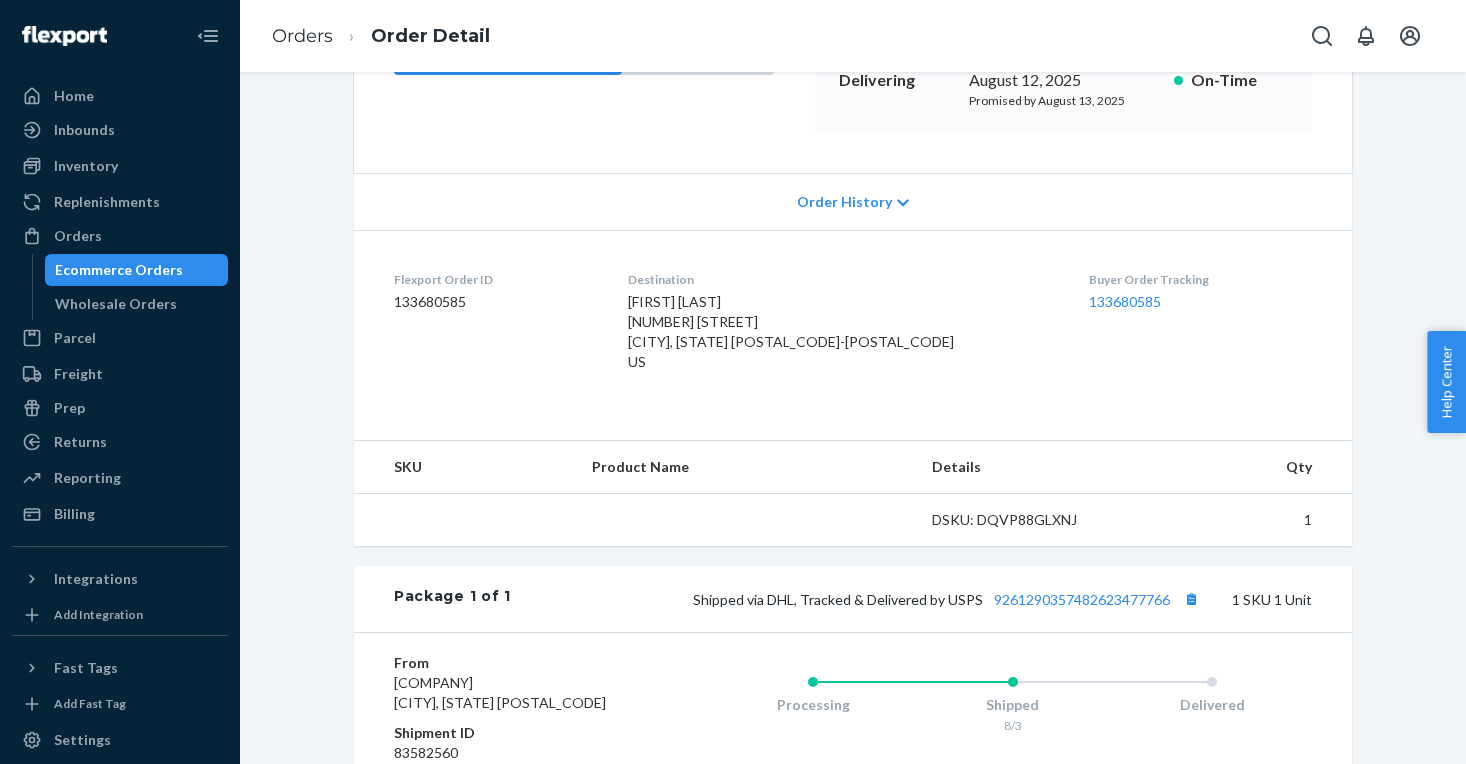 scroll, scrollTop: 493, scrollLeft: 0, axis: vertical 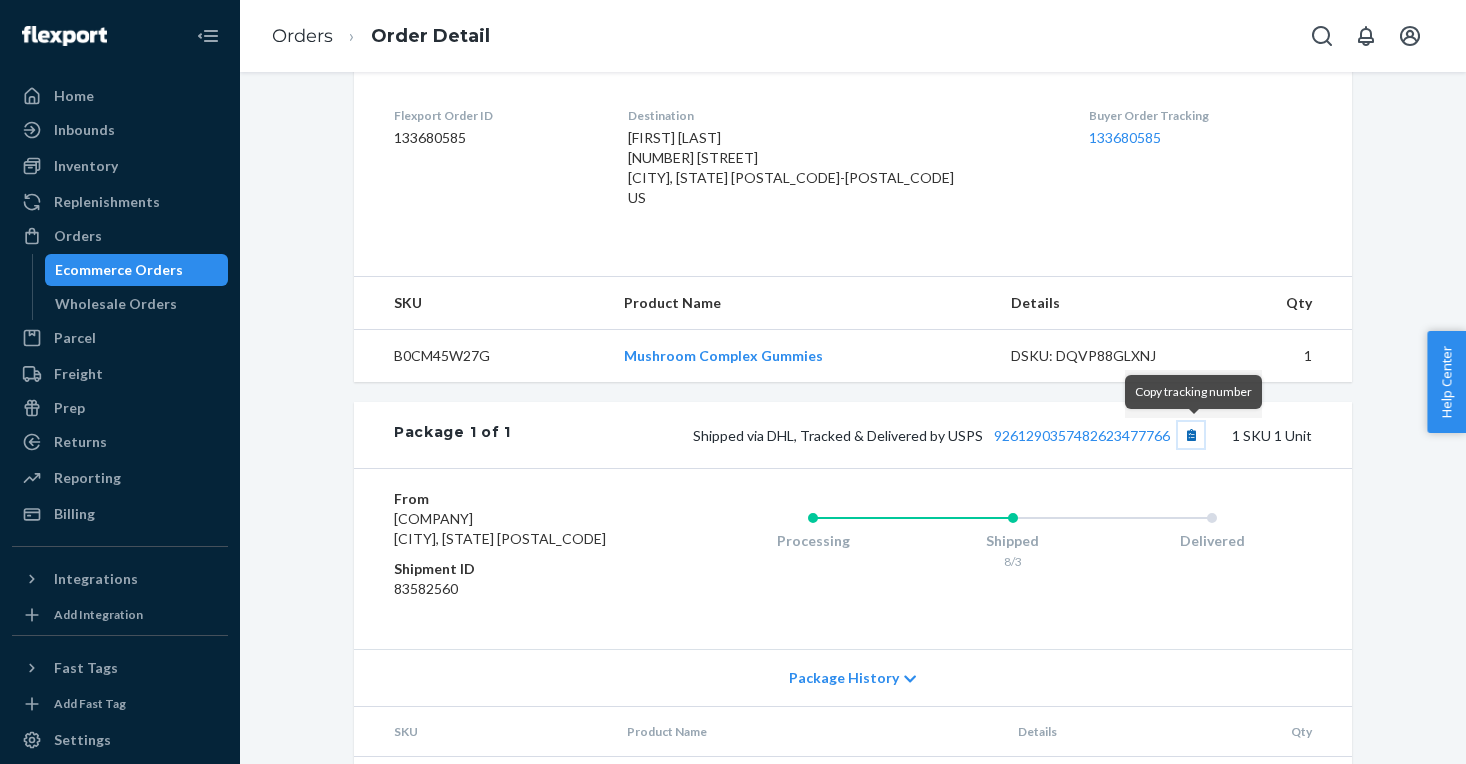 click at bounding box center [1191, 435] 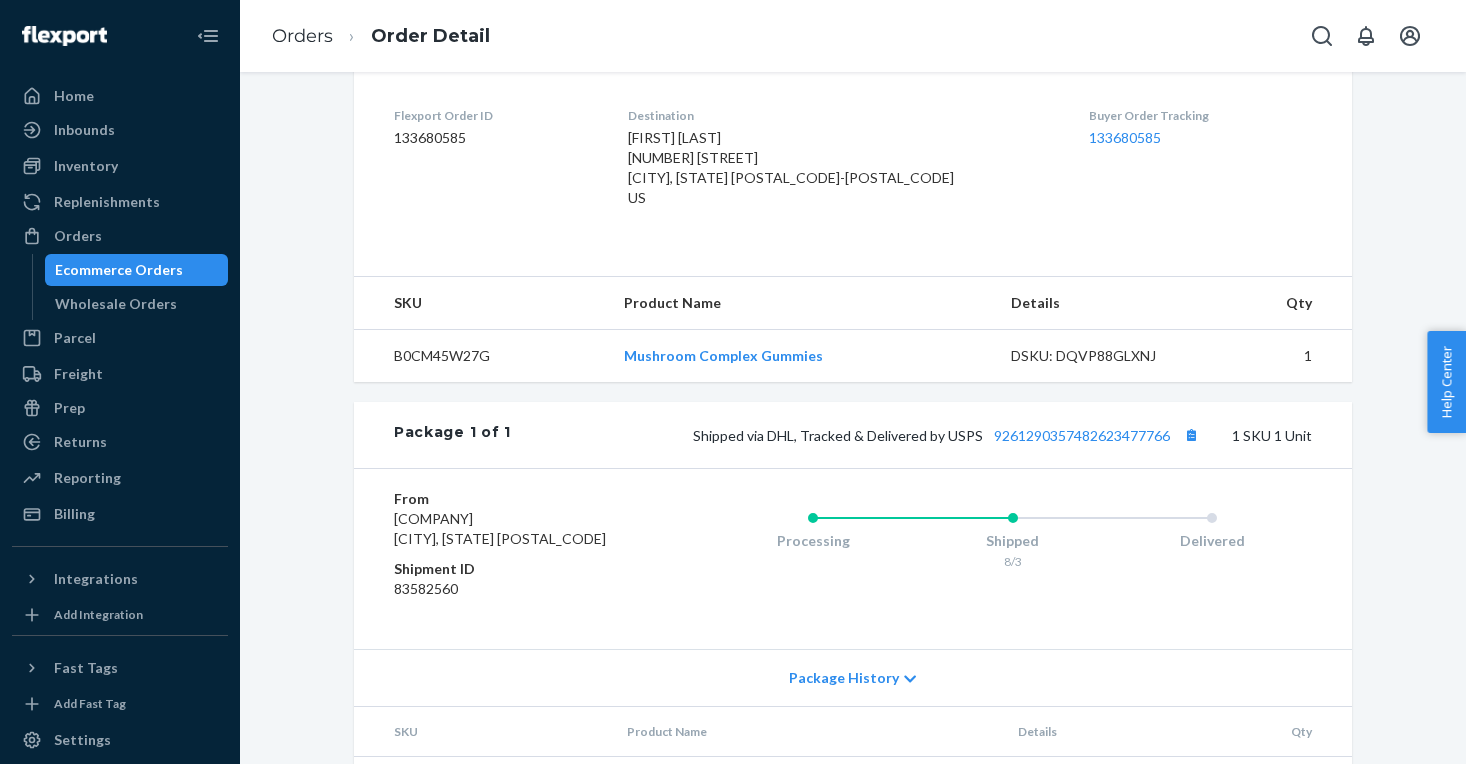 click on "Ecommerce Orders" at bounding box center [119, 270] 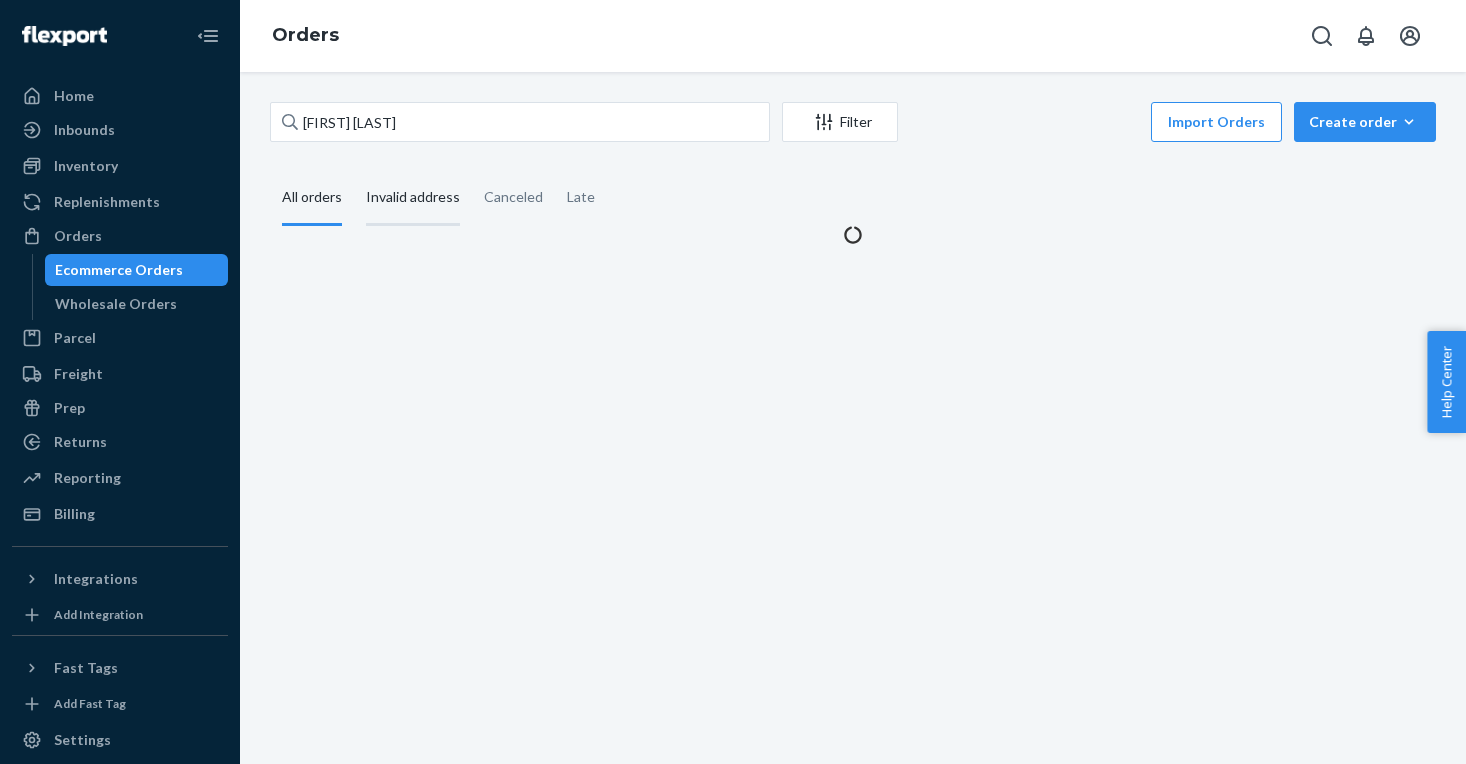 scroll, scrollTop: 0, scrollLeft: 0, axis: both 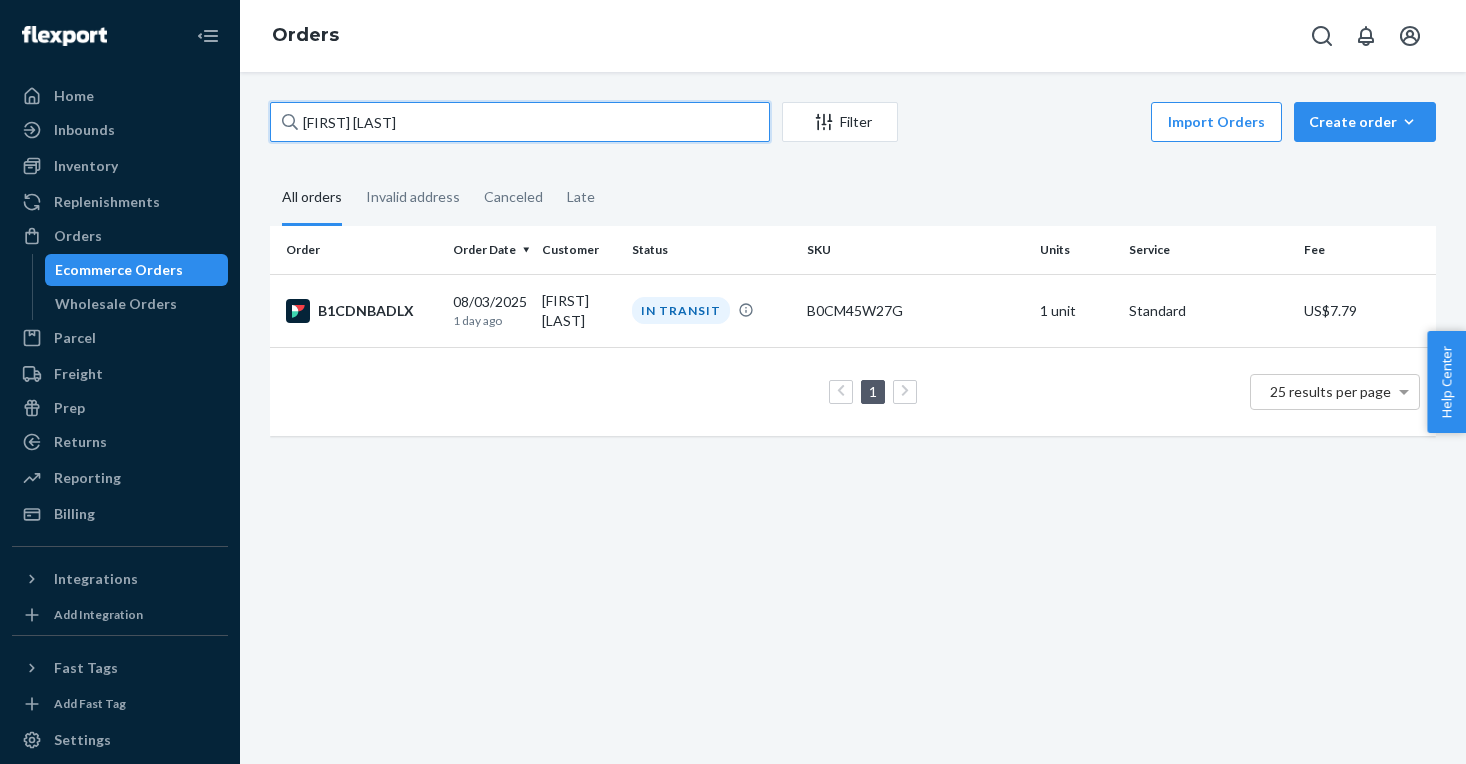drag, startPoint x: 395, startPoint y: 136, endPoint x: 229, endPoint y: 100, distance: 169.85876 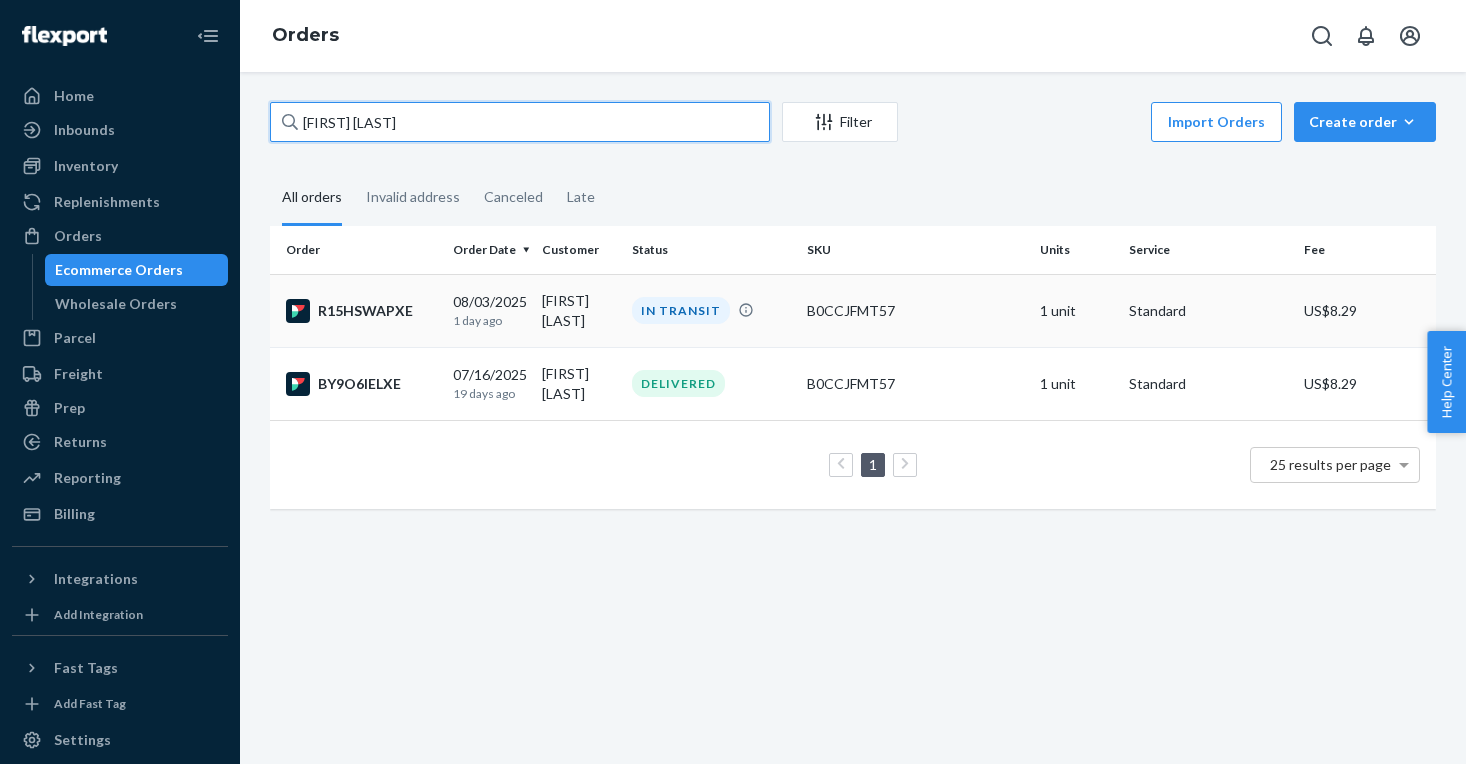 type on "[FIRST] [LAST]" 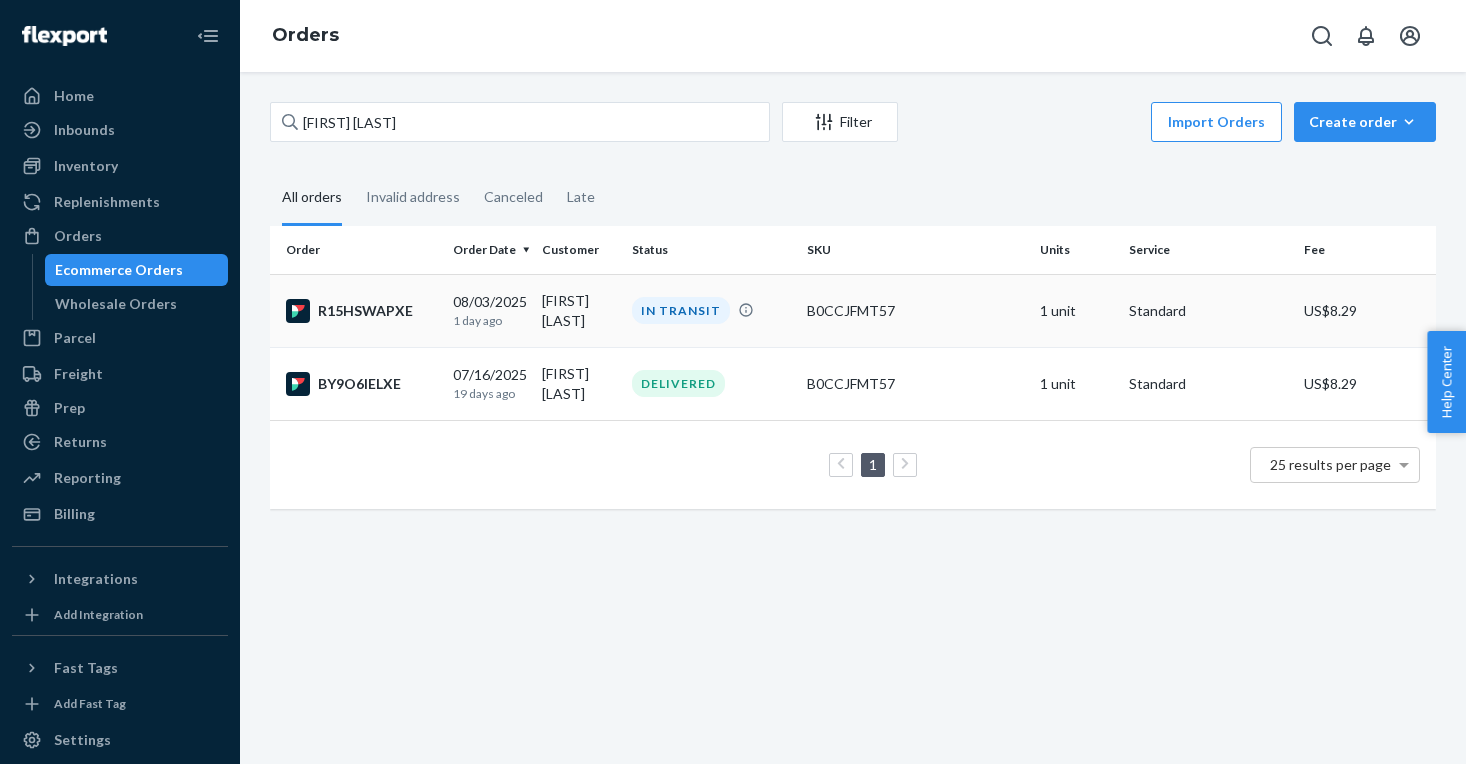 click on "IN TRANSIT" at bounding box center (681, 310) 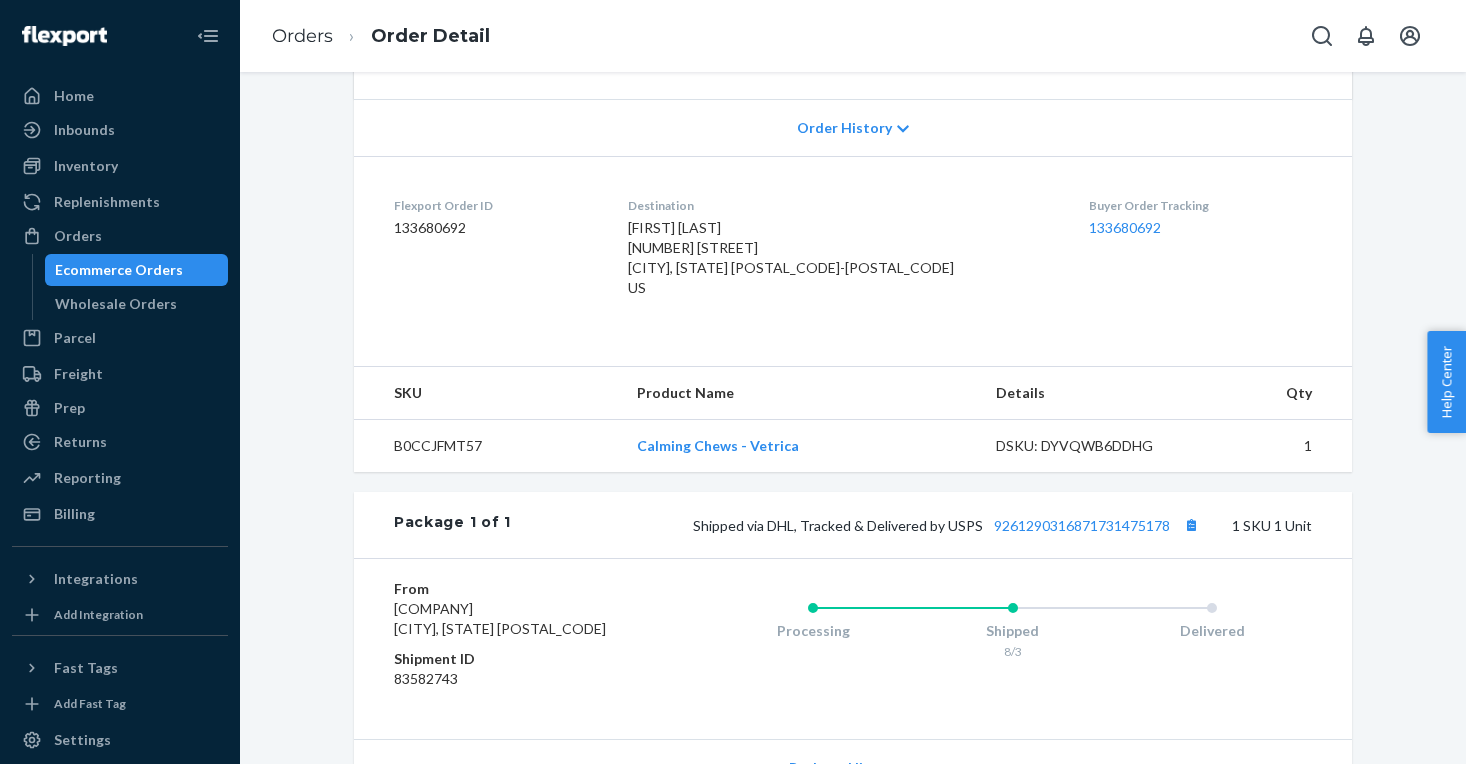 scroll, scrollTop: 530, scrollLeft: 0, axis: vertical 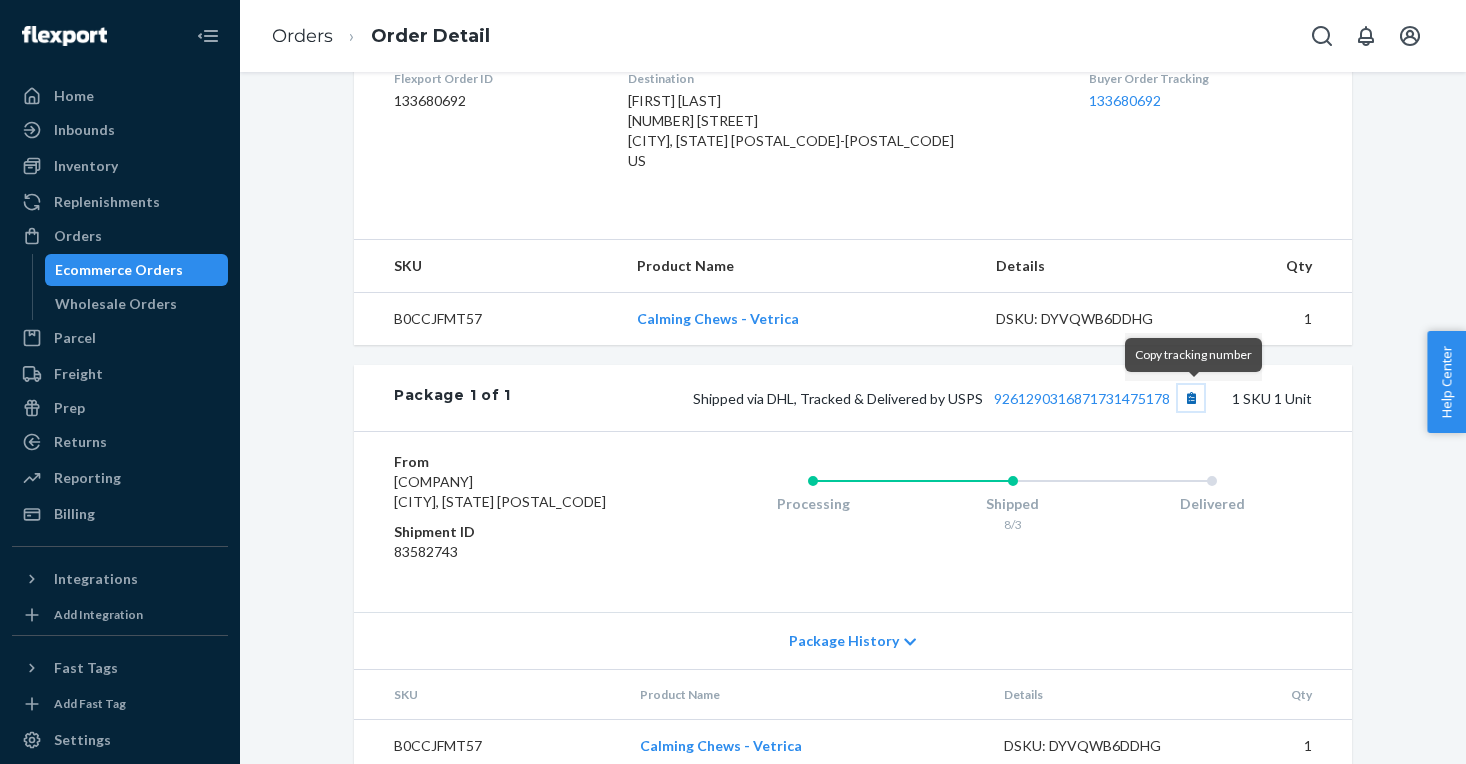 click at bounding box center (1191, 398) 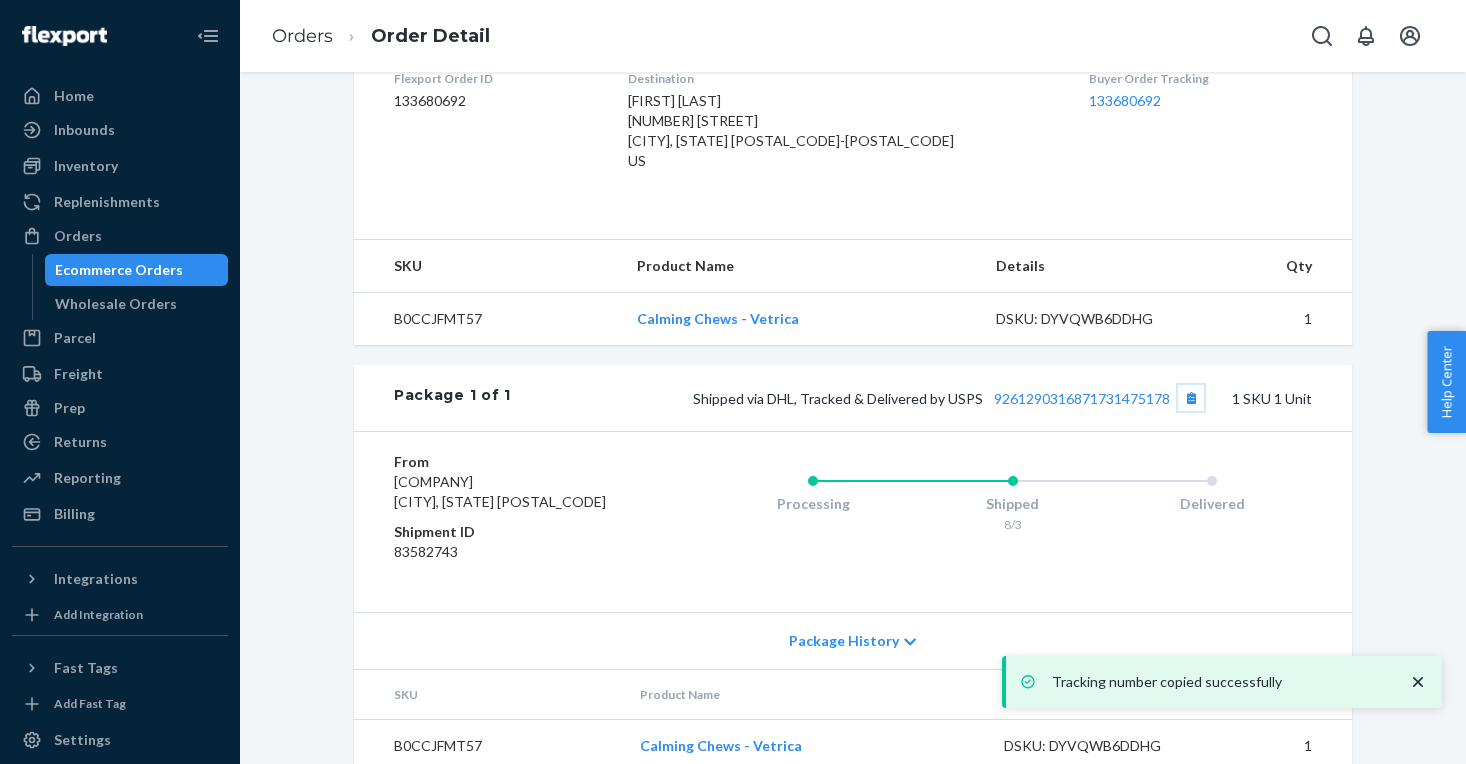 scroll, scrollTop: 543, scrollLeft: 0, axis: vertical 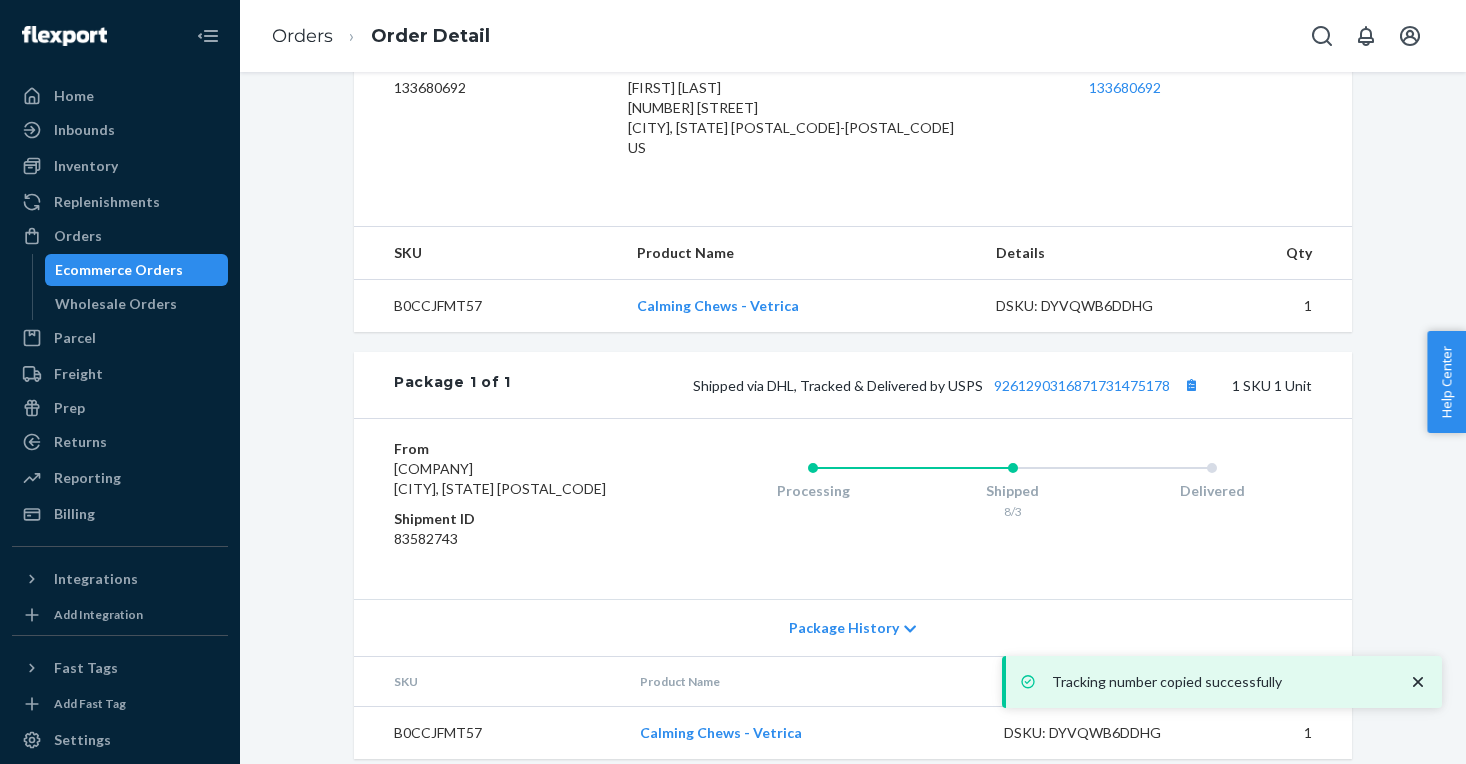 click on "Ecommerce Orders" at bounding box center (119, 270) 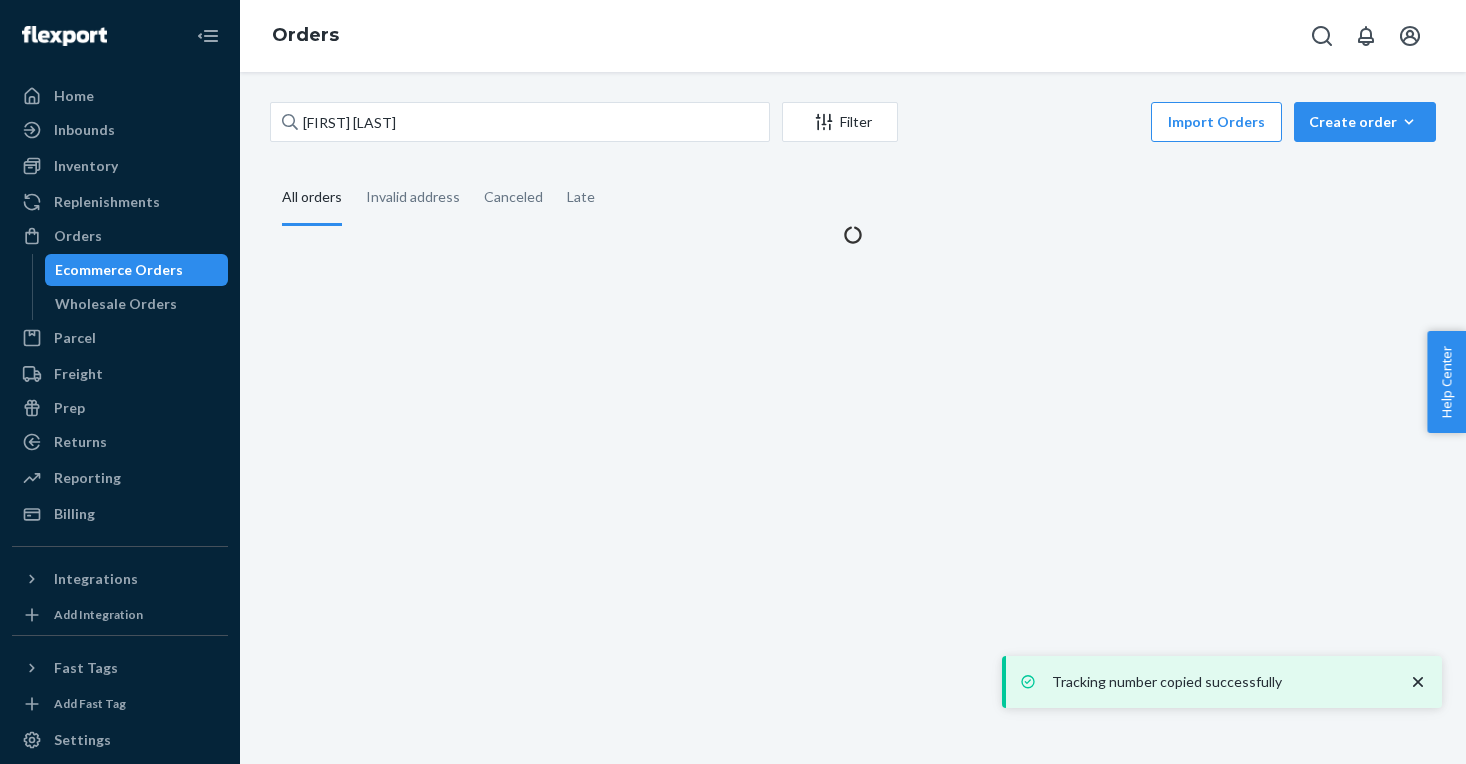 scroll, scrollTop: 0, scrollLeft: 0, axis: both 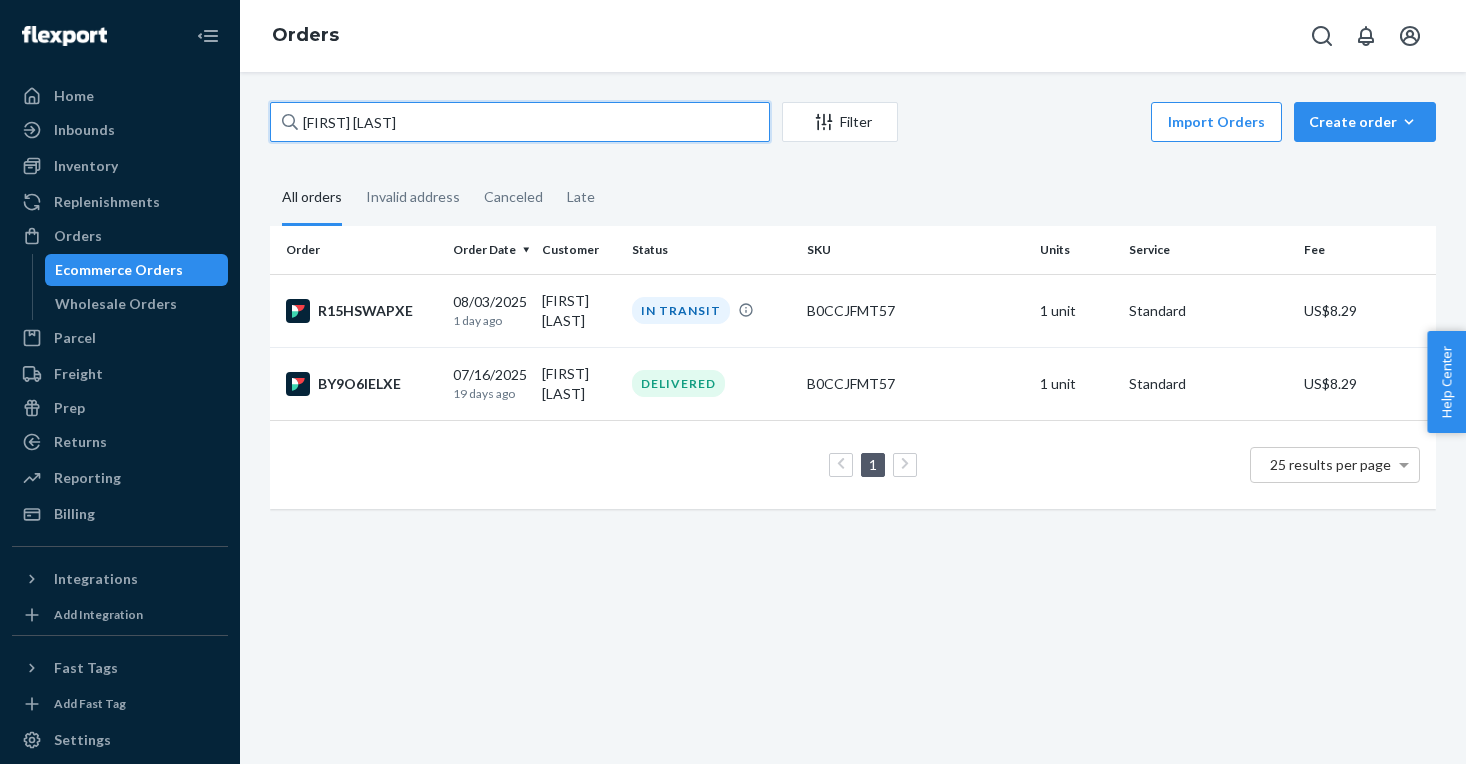 drag, startPoint x: 422, startPoint y: 117, endPoint x: 226, endPoint y: 109, distance: 196.1632 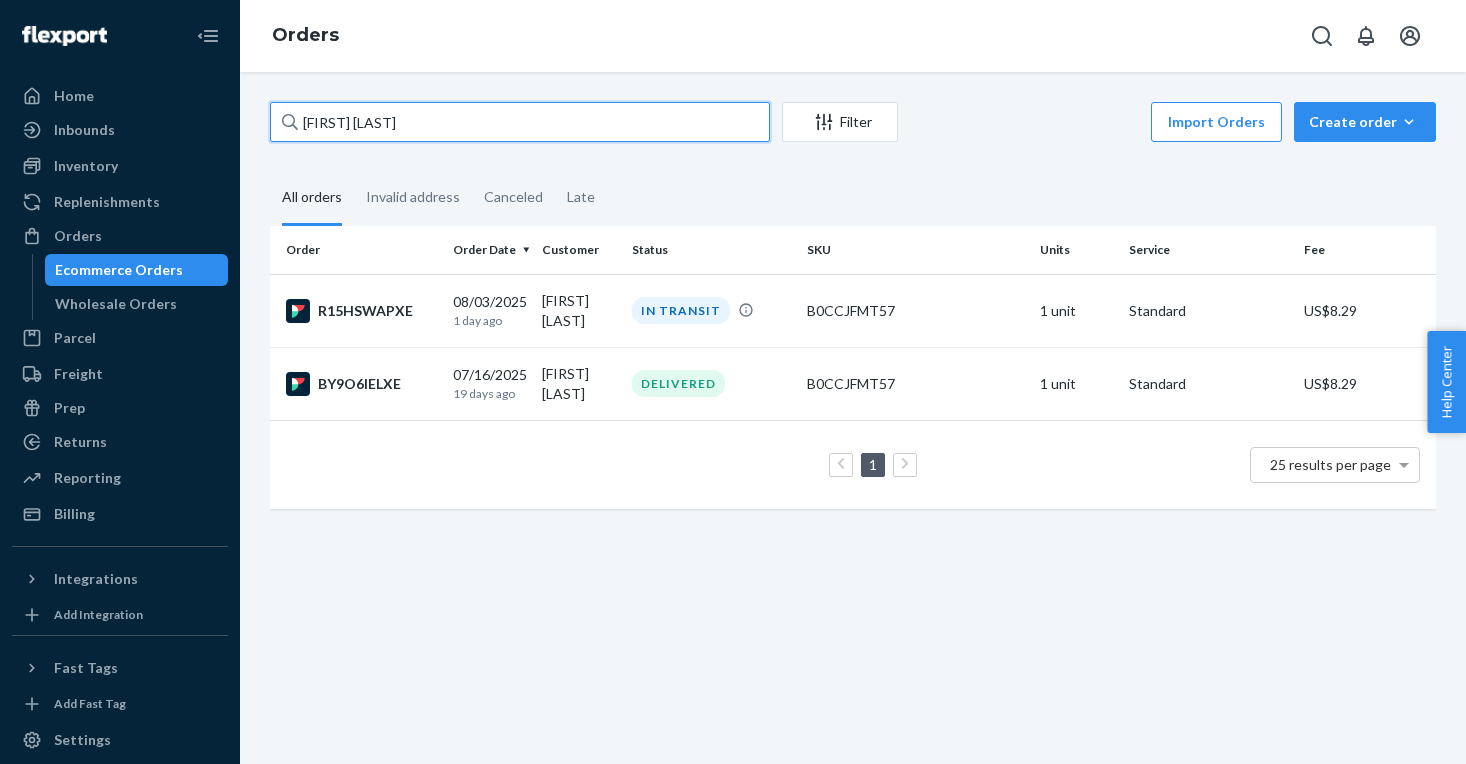 click on "[FIRST] [LAST]" at bounding box center (520, 122) 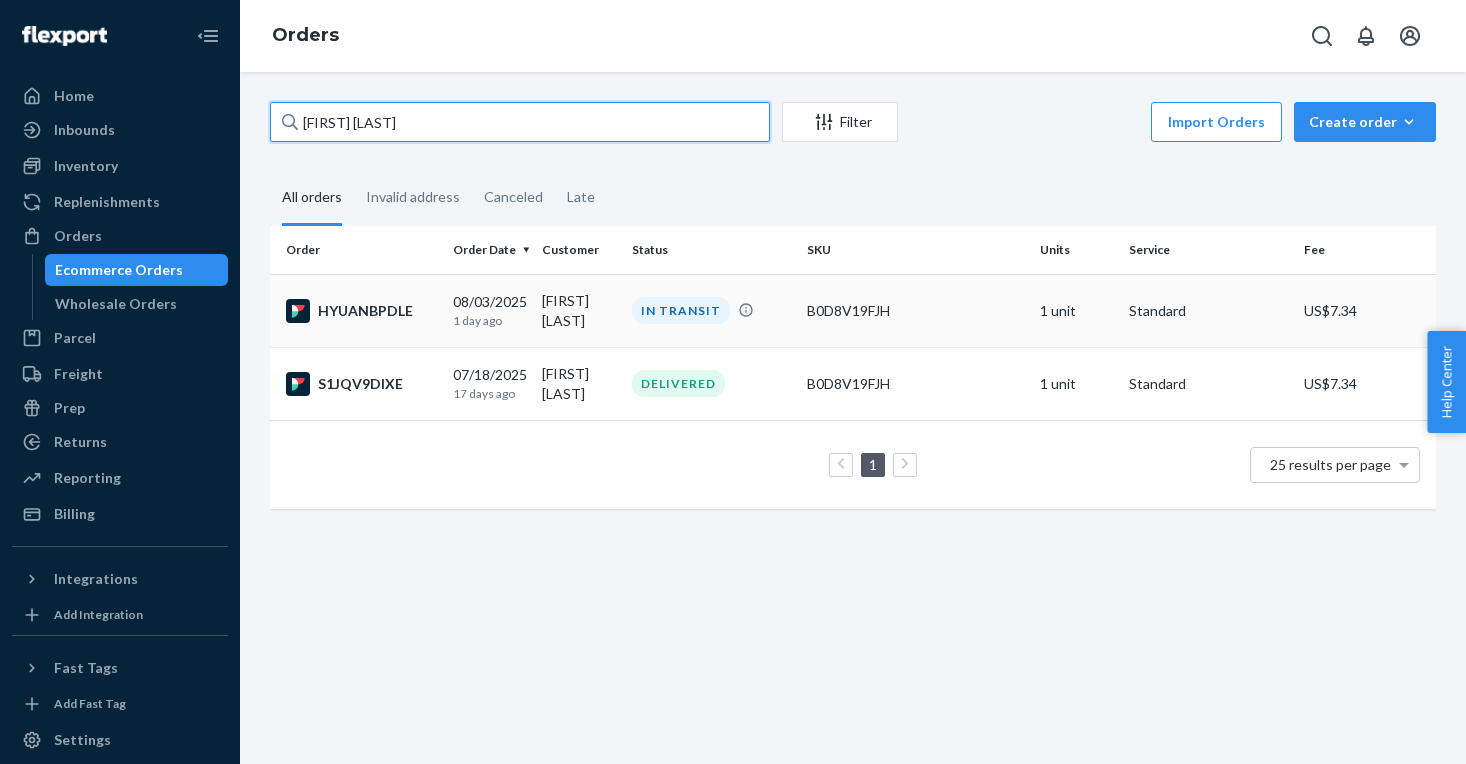type on "[FIRST] [LAST]" 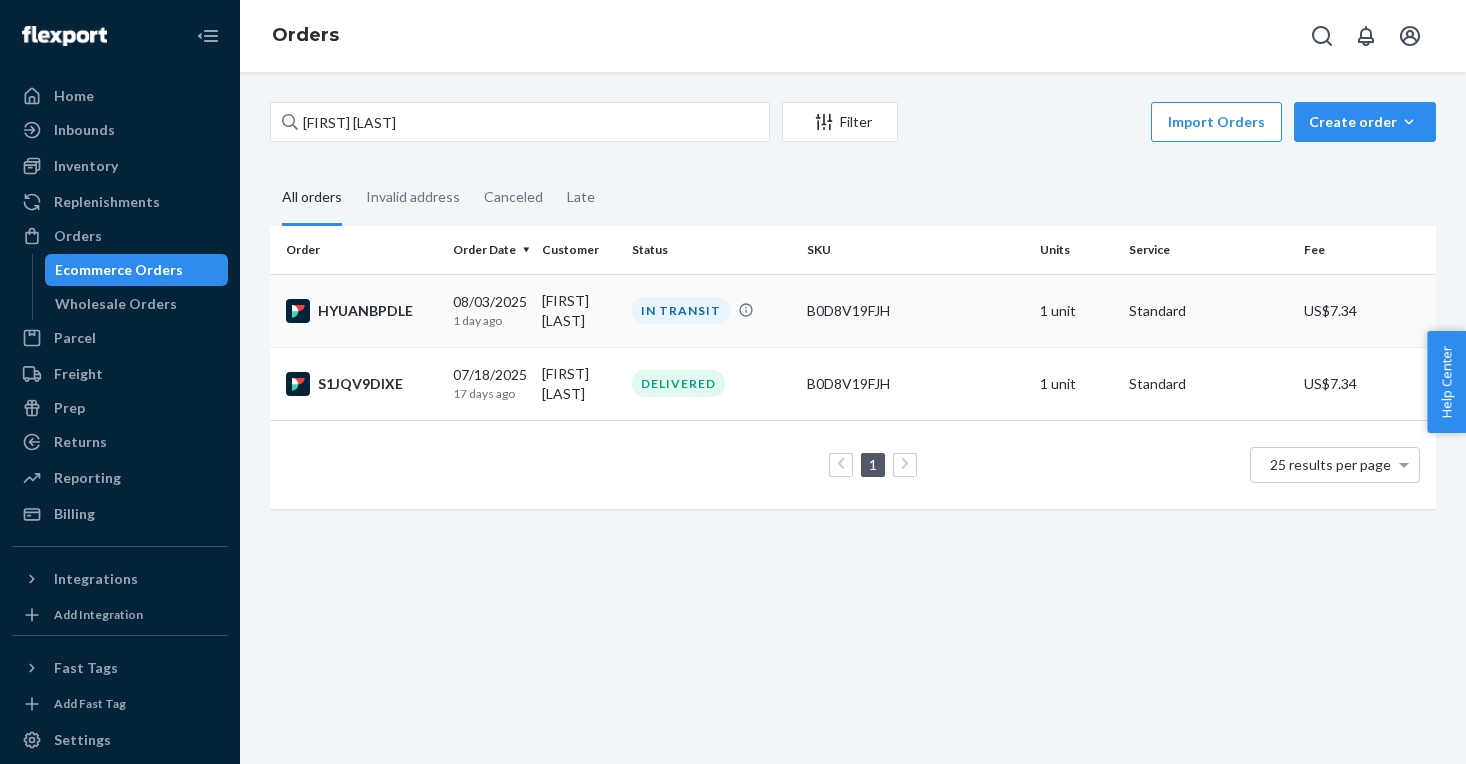 click on "[FIRST] [LAST]" at bounding box center [578, 310] 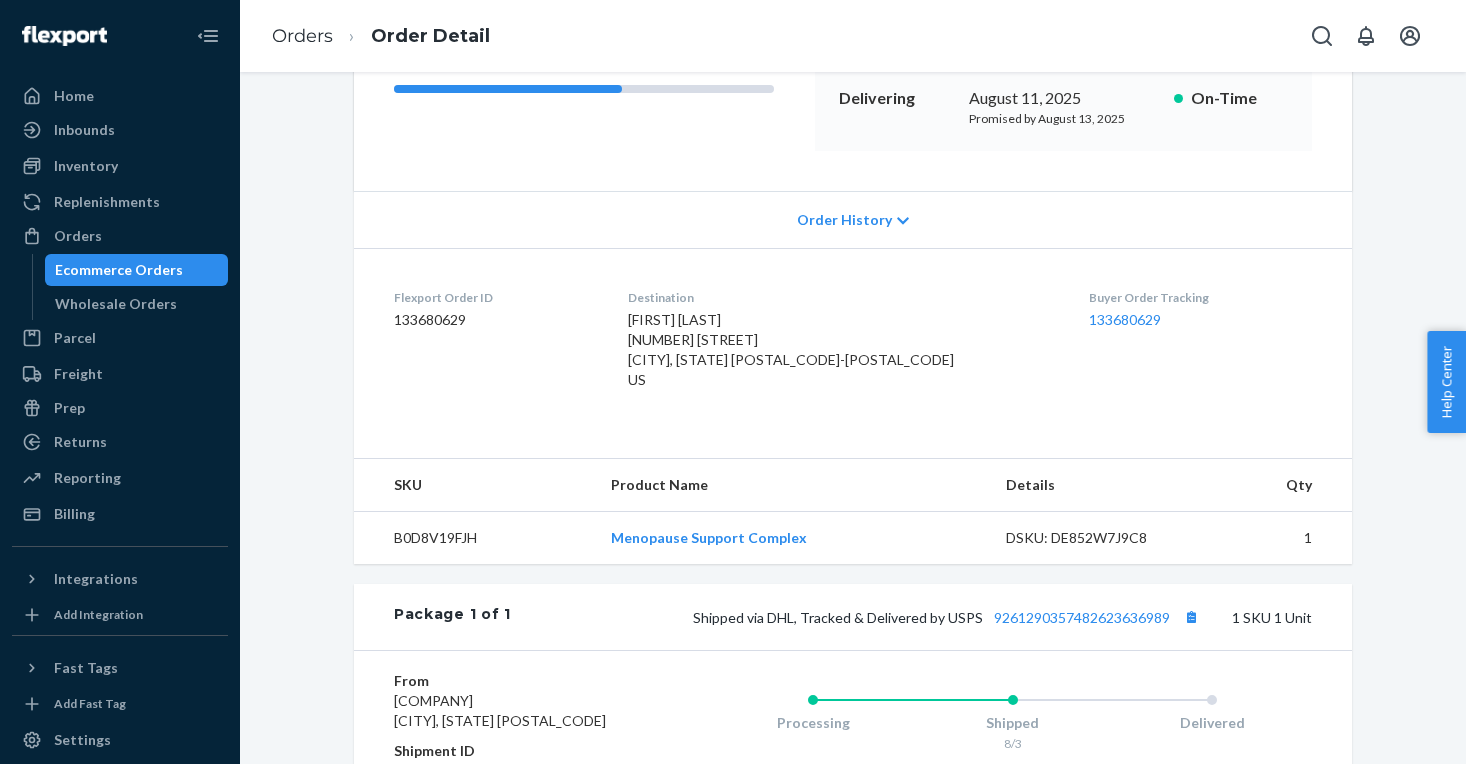 scroll, scrollTop: 321, scrollLeft: 0, axis: vertical 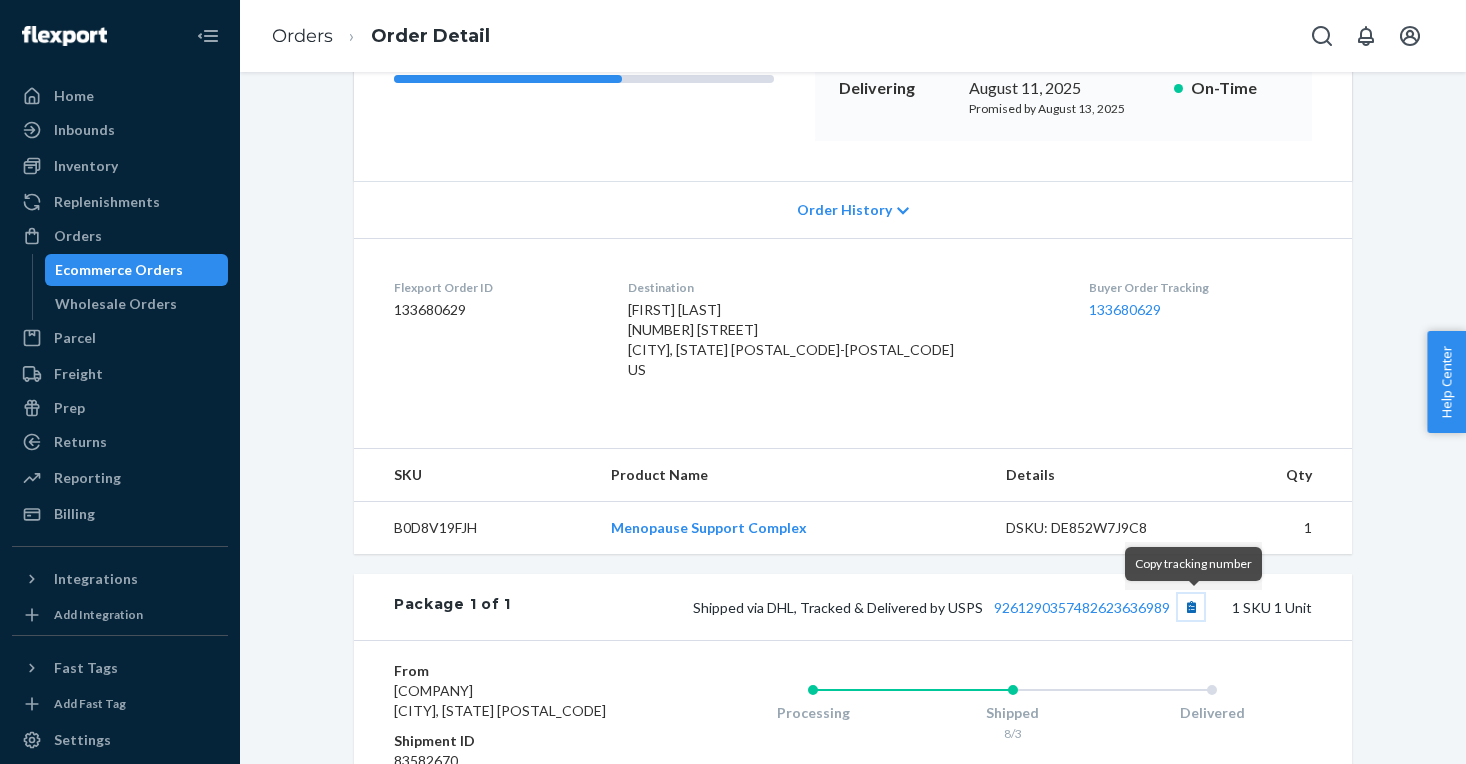 click at bounding box center (1191, 607) 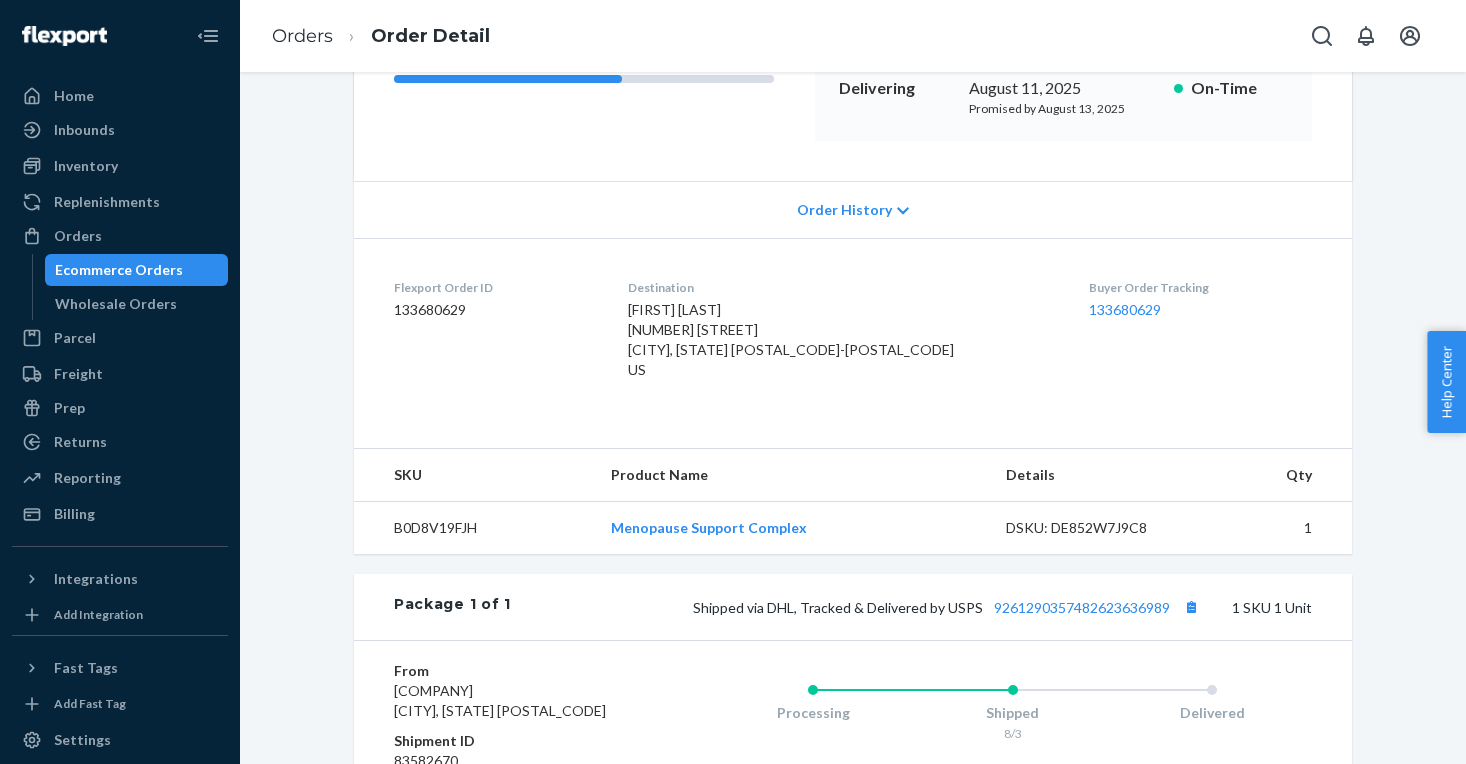 click on "Ecommerce Orders" at bounding box center [119, 270] 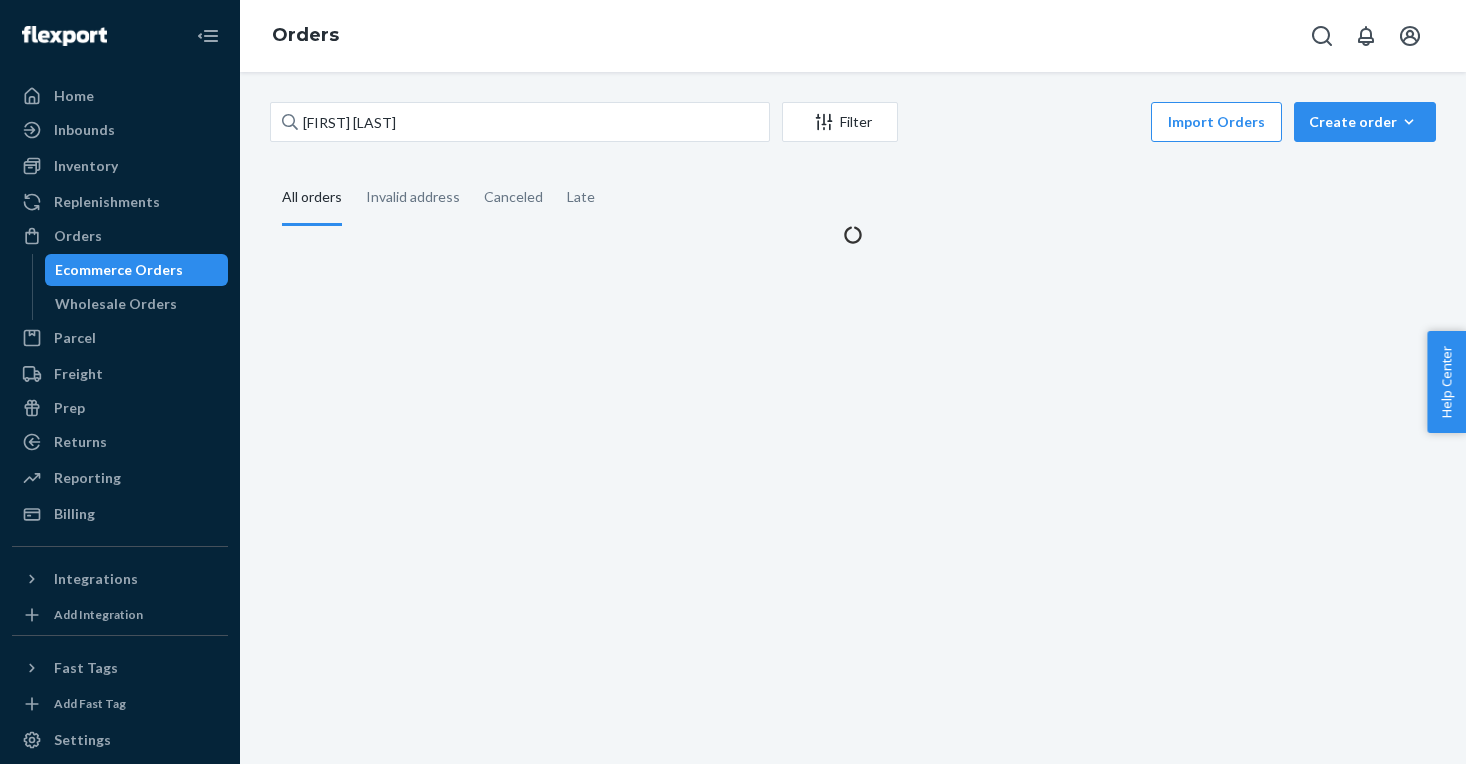 scroll, scrollTop: 0, scrollLeft: 0, axis: both 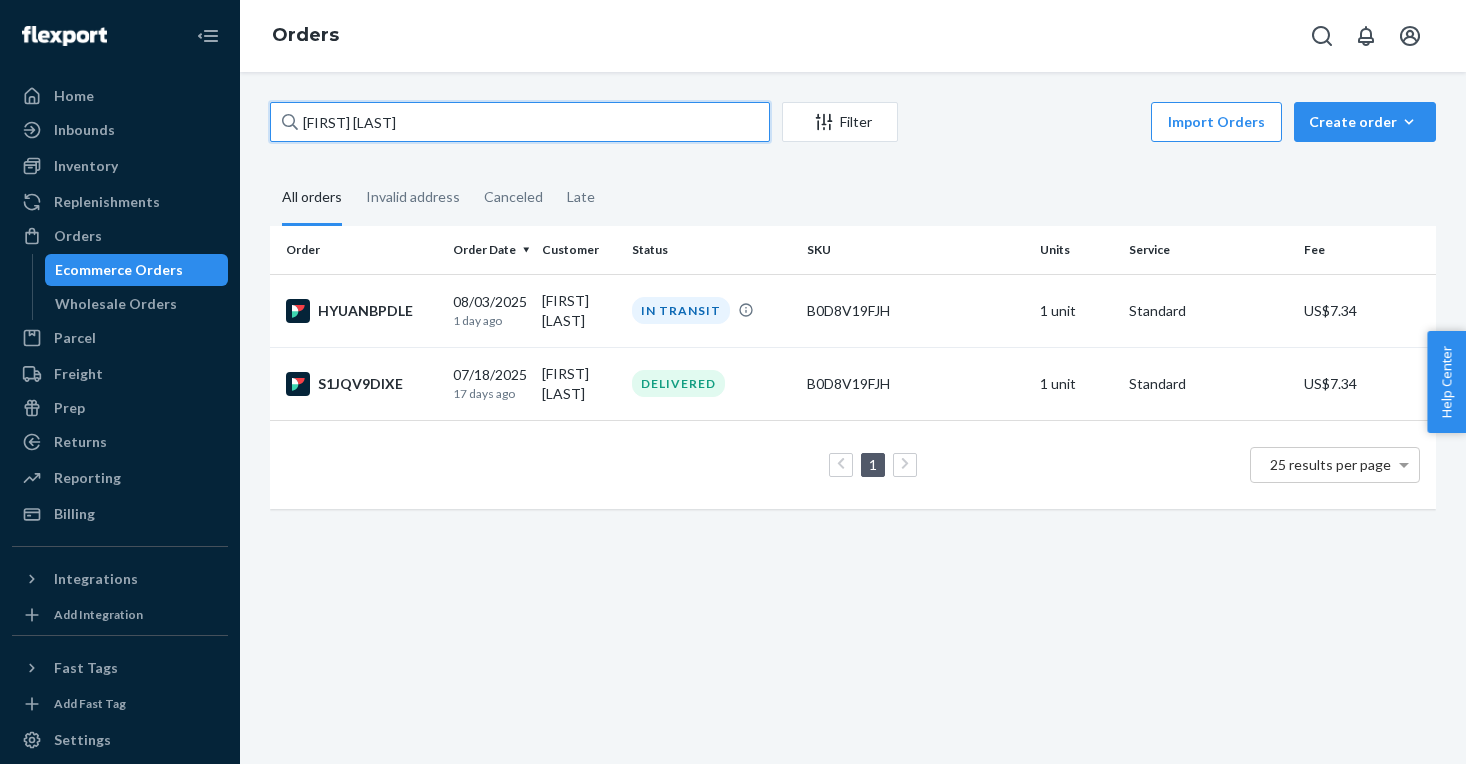 drag, startPoint x: 467, startPoint y: 125, endPoint x: 218, endPoint y: 114, distance: 249.24286 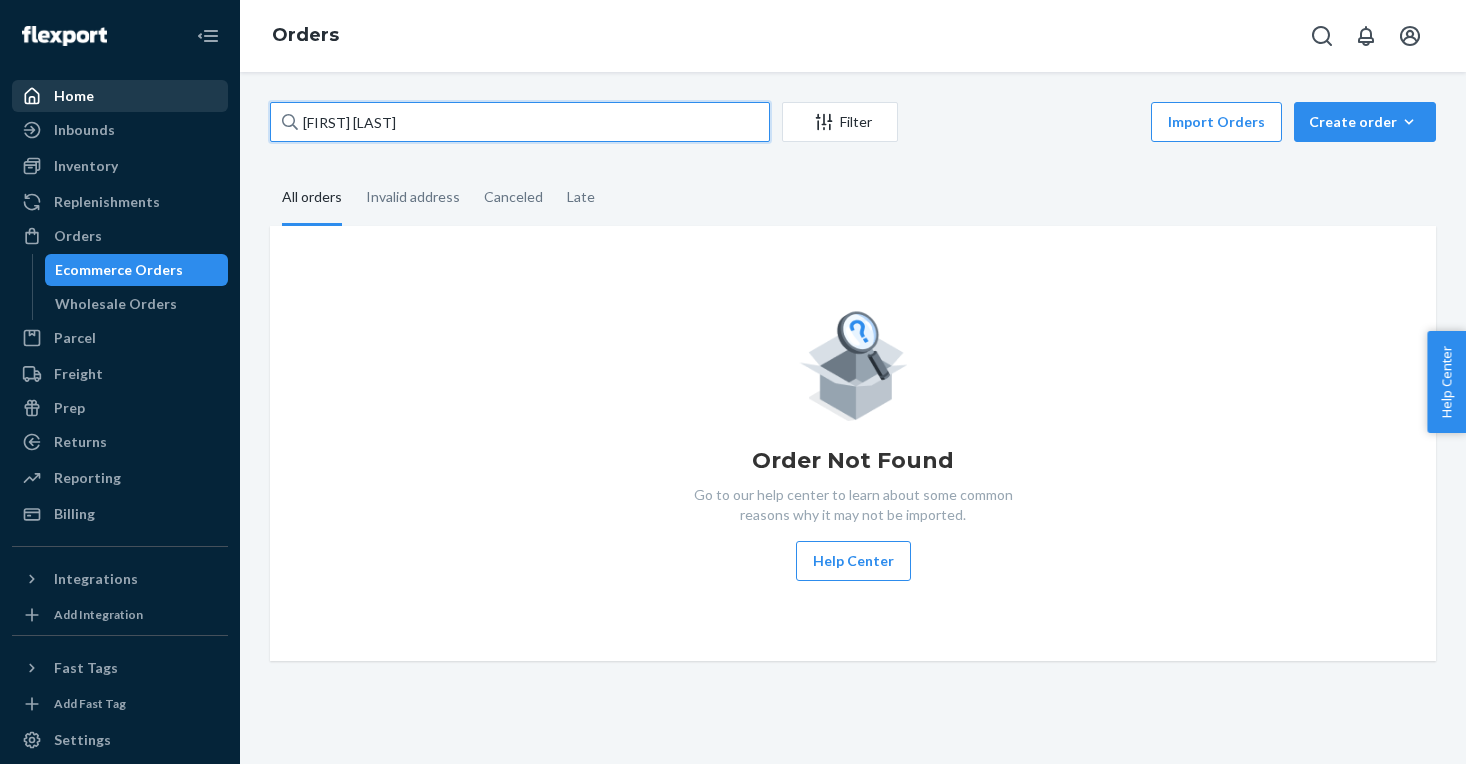 type on "[FIRST] [LAST]" 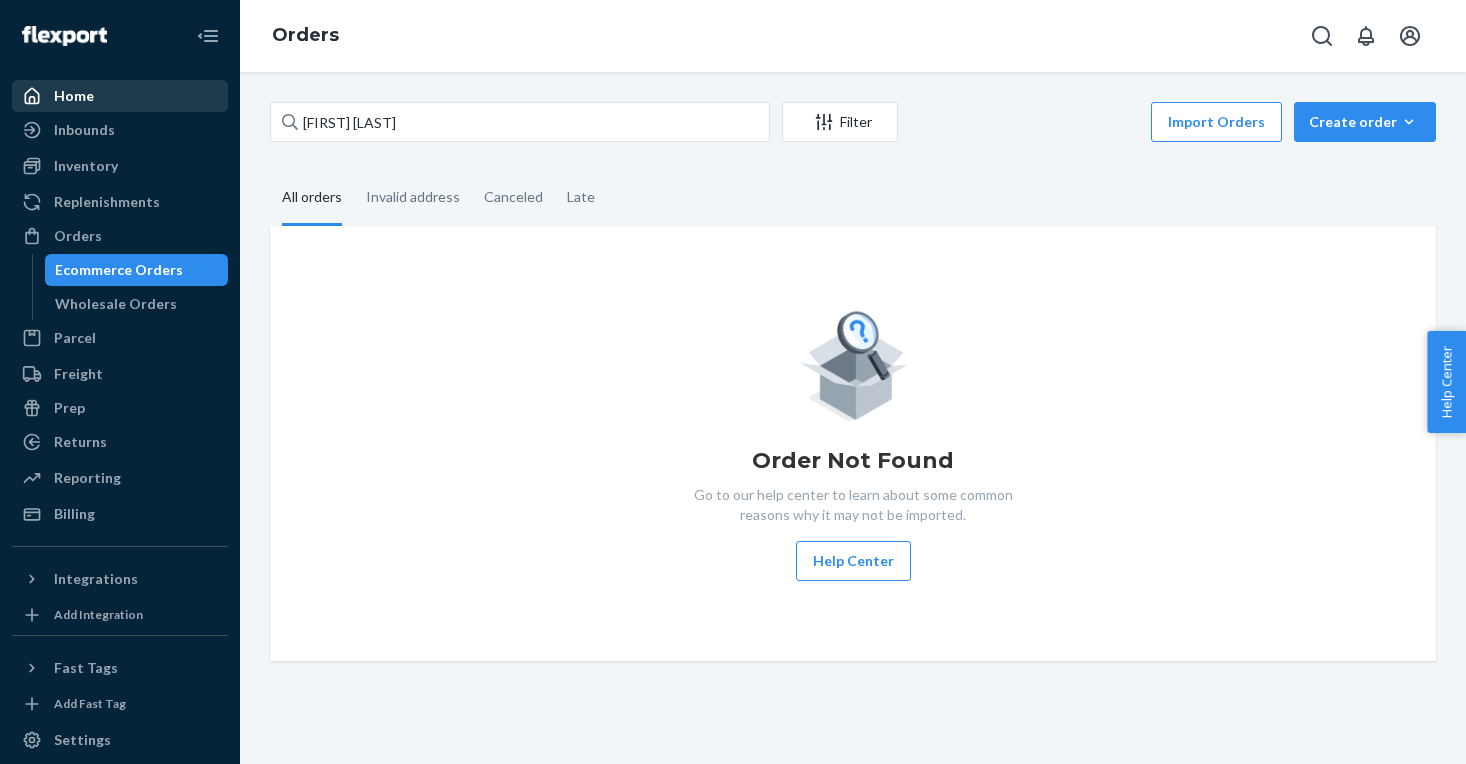 click on "Home" at bounding box center [74, 96] 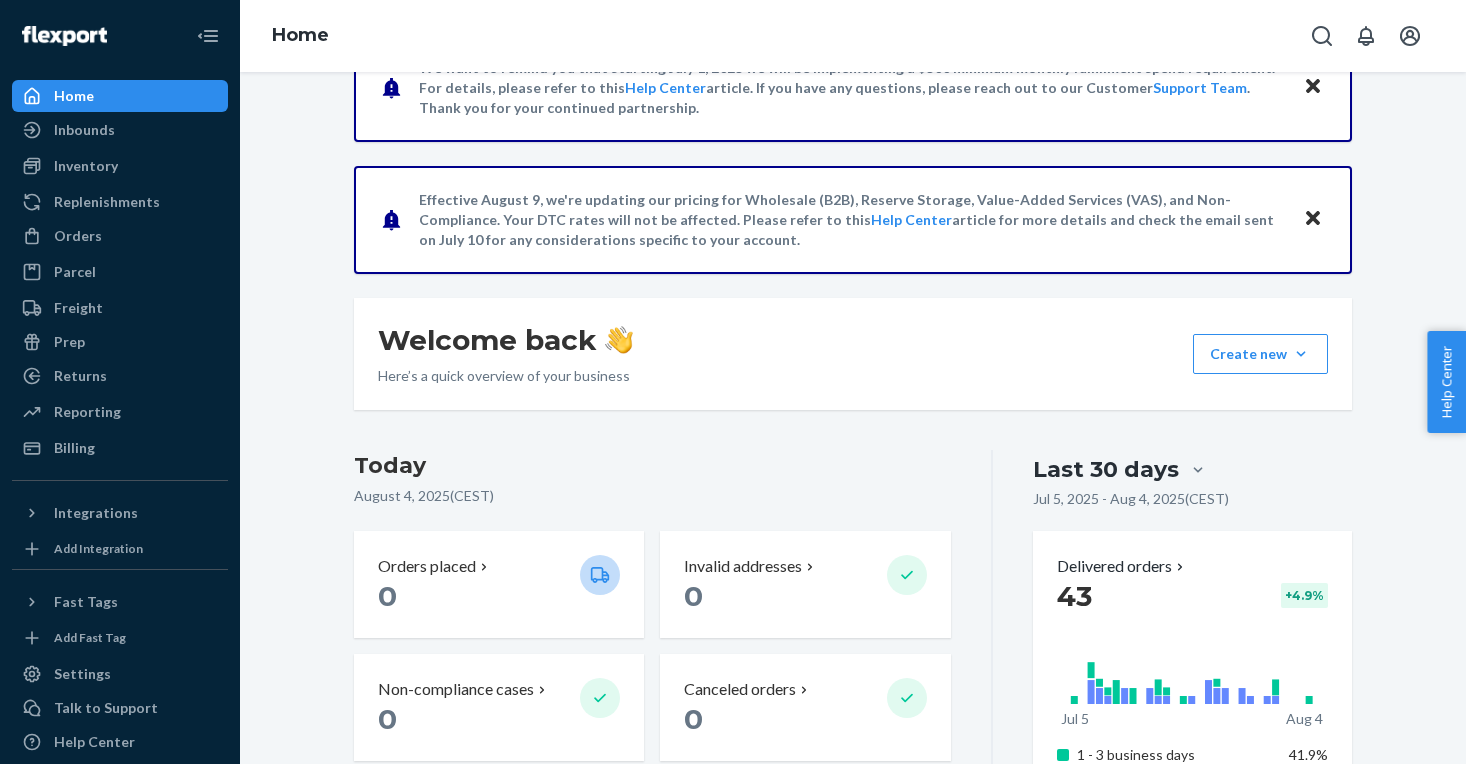 scroll, scrollTop: 92, scrollLeft: 0, axis: vertical 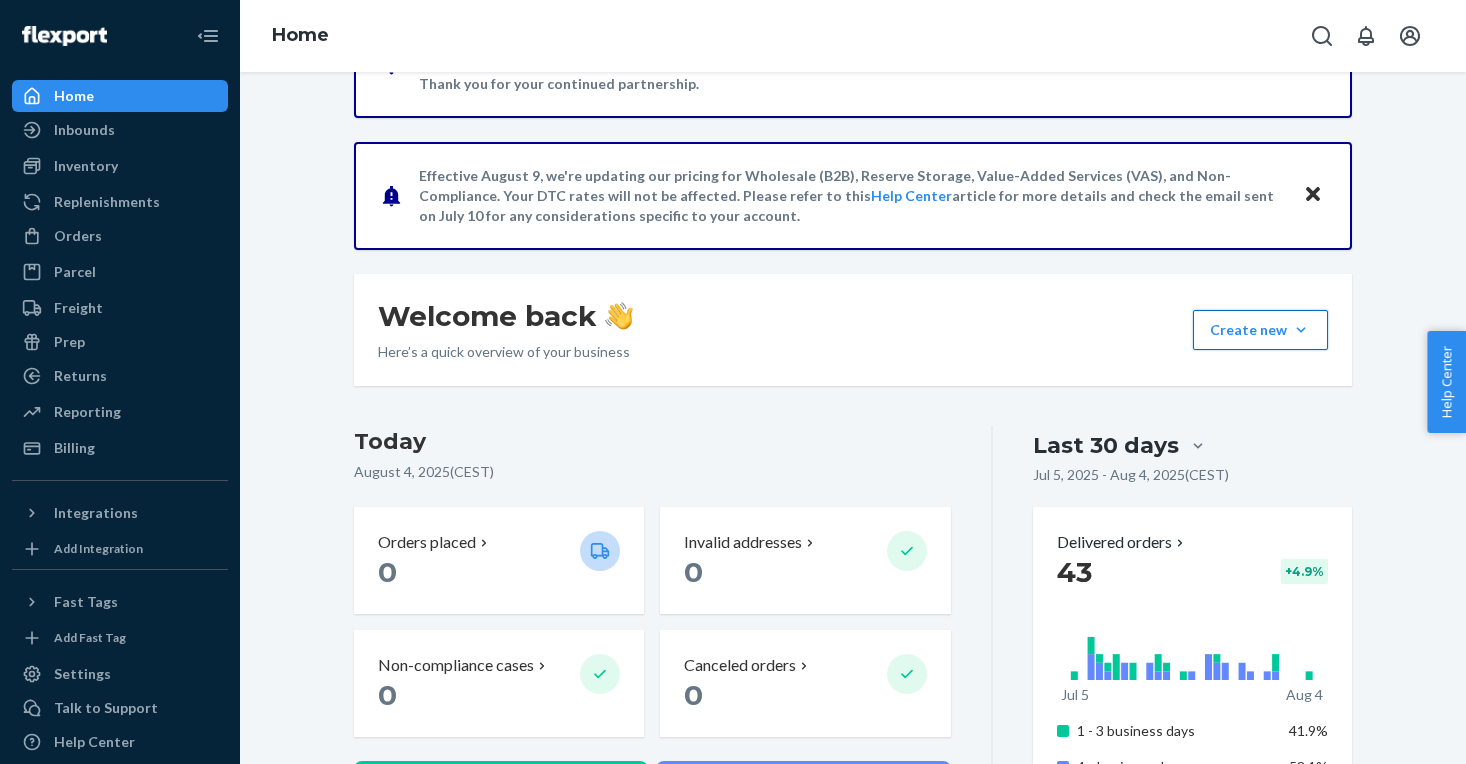 click on "Create new Create new inbound Create new order Create new product" at bounding box center [1260, 330] 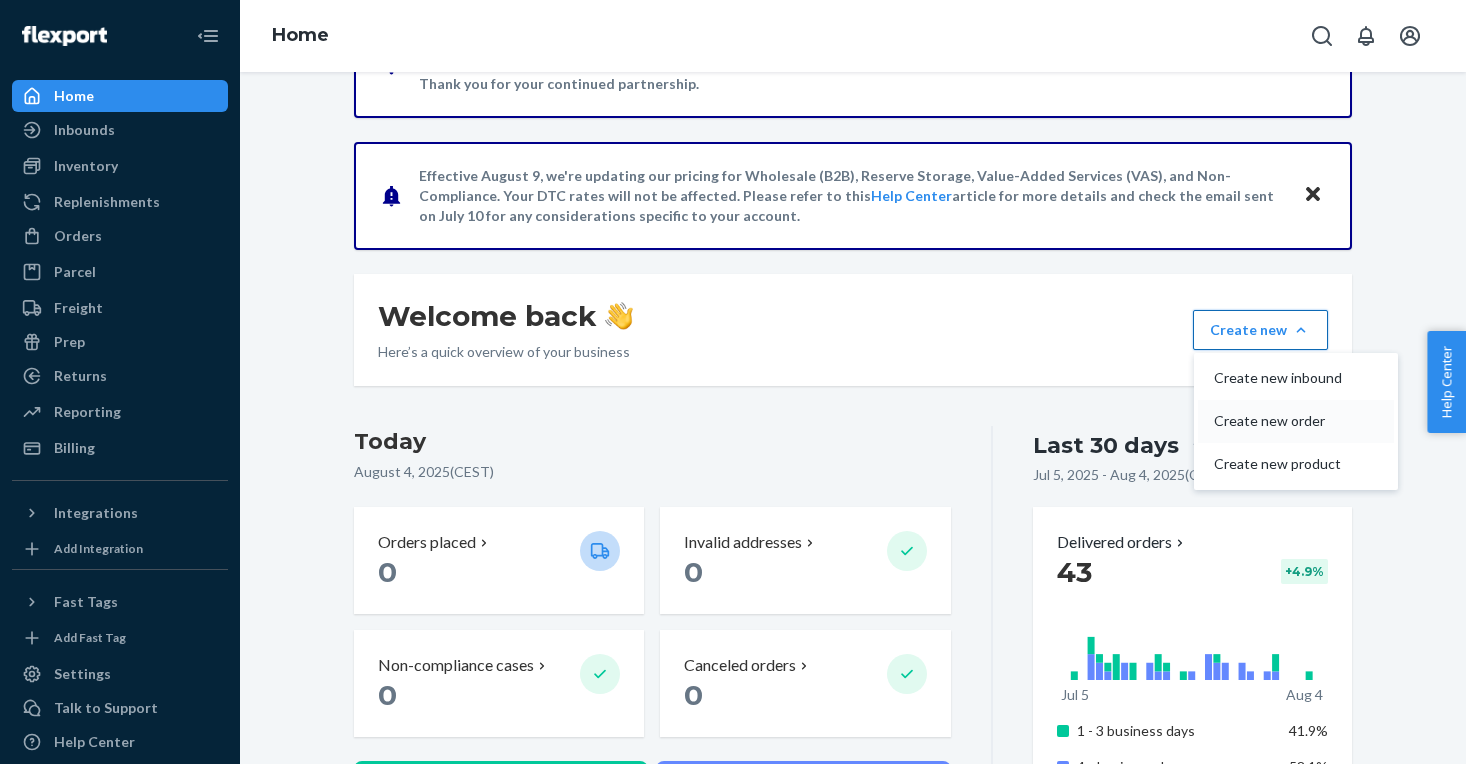click on "Create new order" at bounding box center [1278, 421] 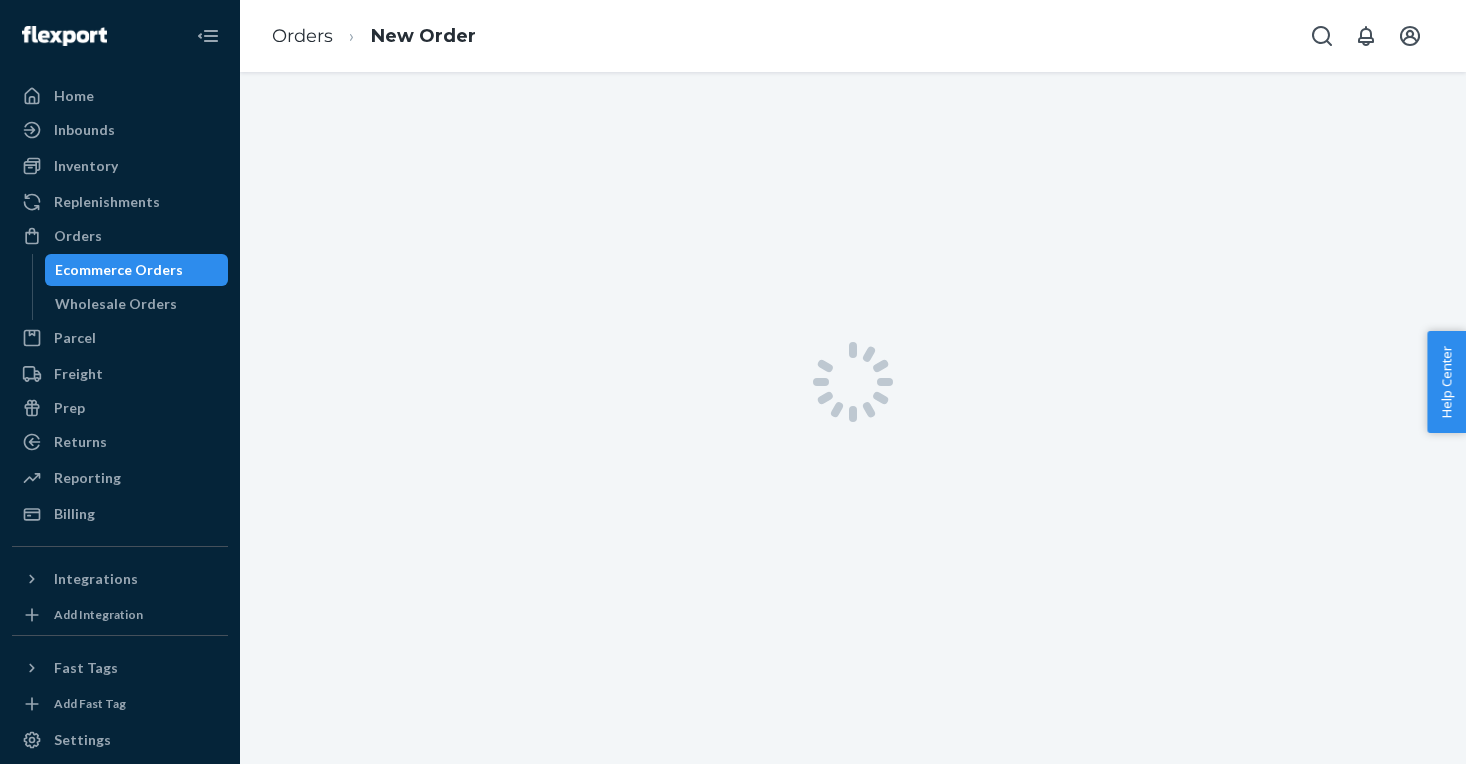 scroll, scrollTop: 0, scrollLeft: 0, axis: both 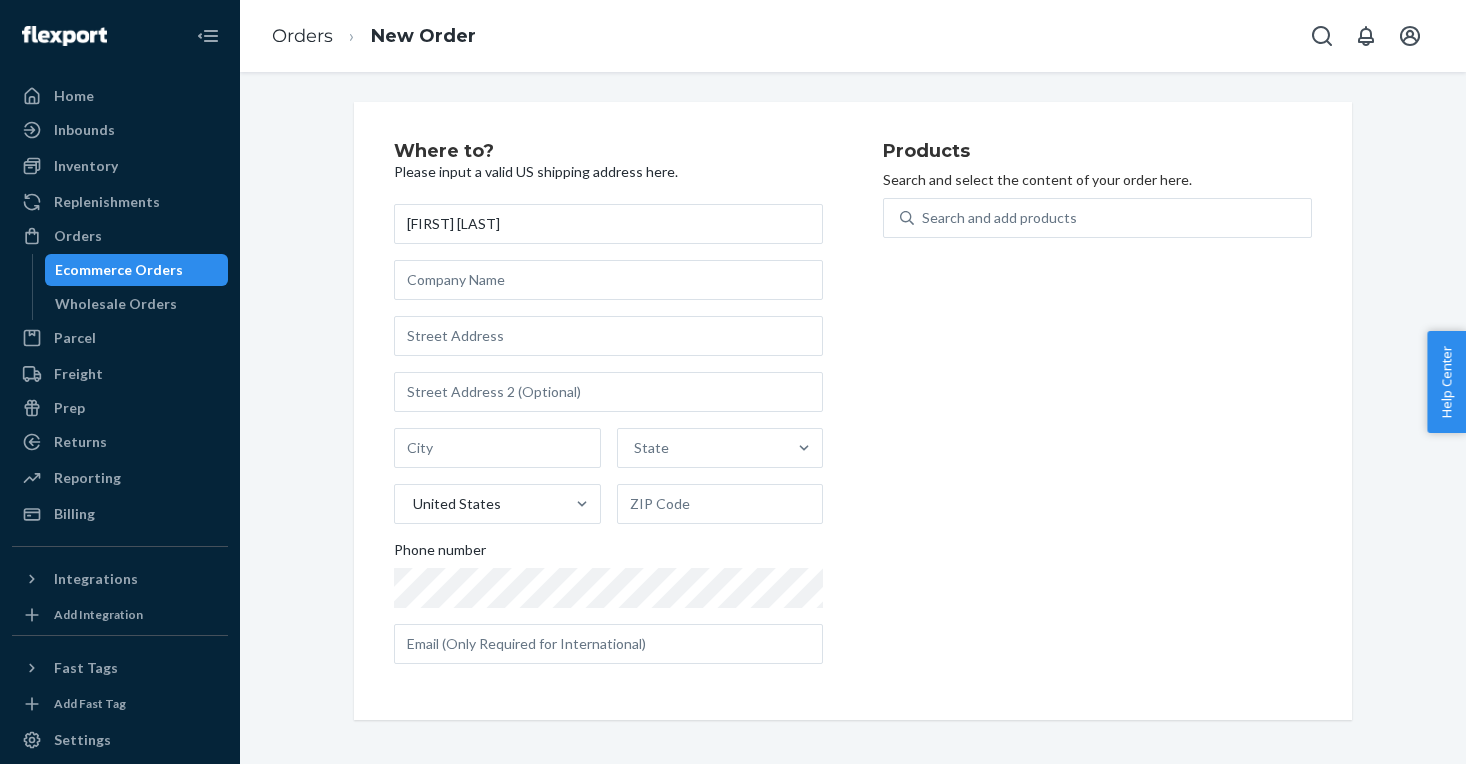 type on "[FIRST] [LAST]" 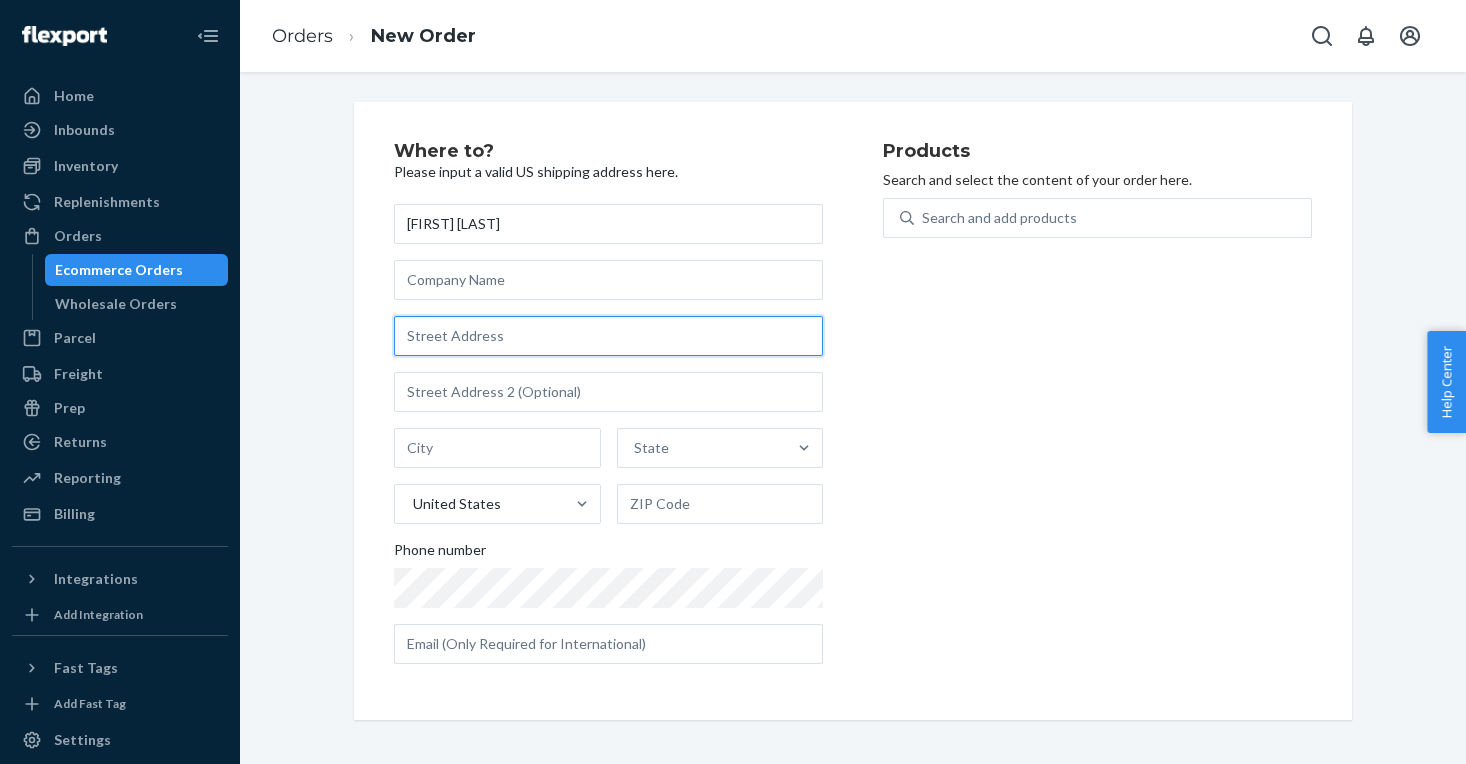click at bounding box center (608, 336) 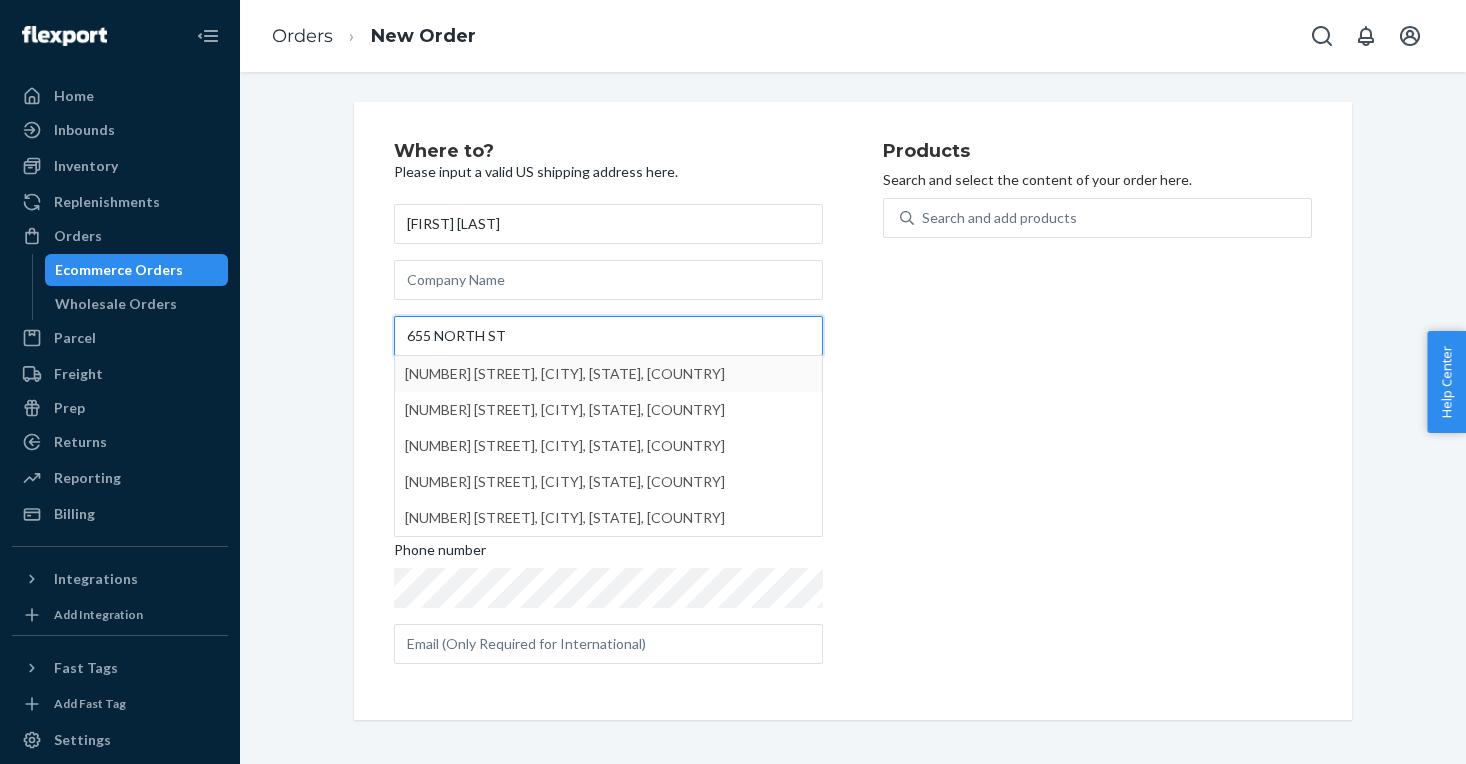 type on "655 NORTH ST" 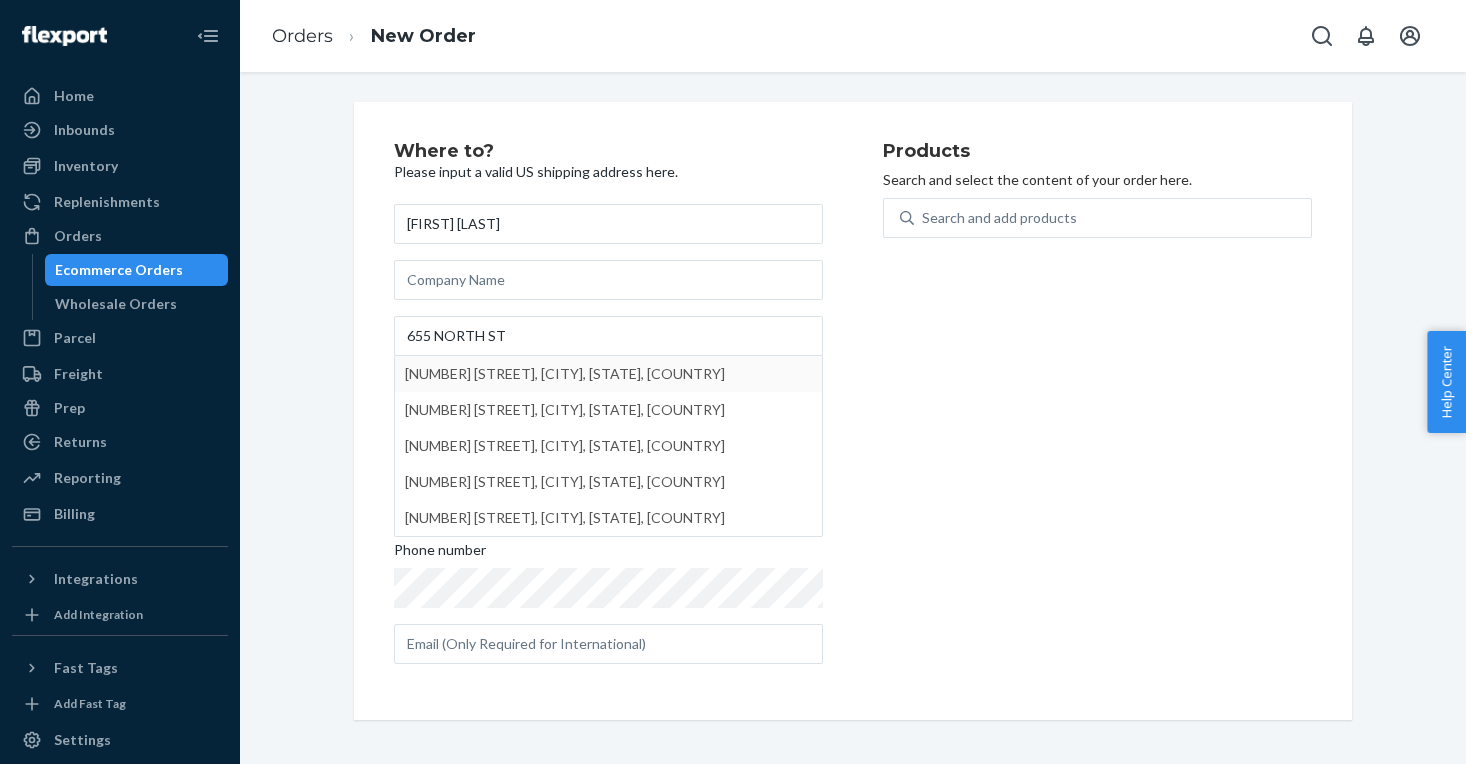 click on "Products Search and select the content of your order here. Search and add products" at bounding box center [1097, 411] 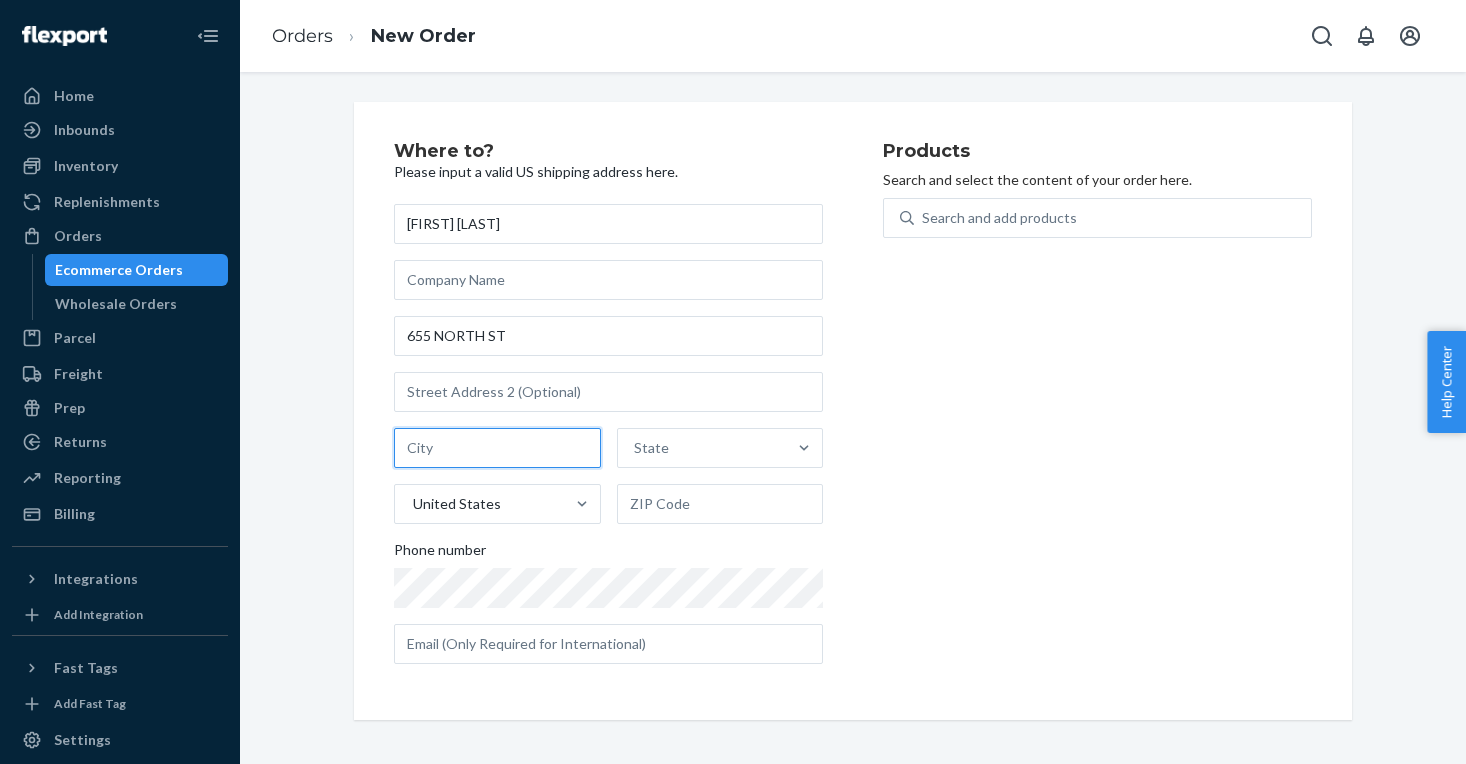 click at bounding box center [497, 448] 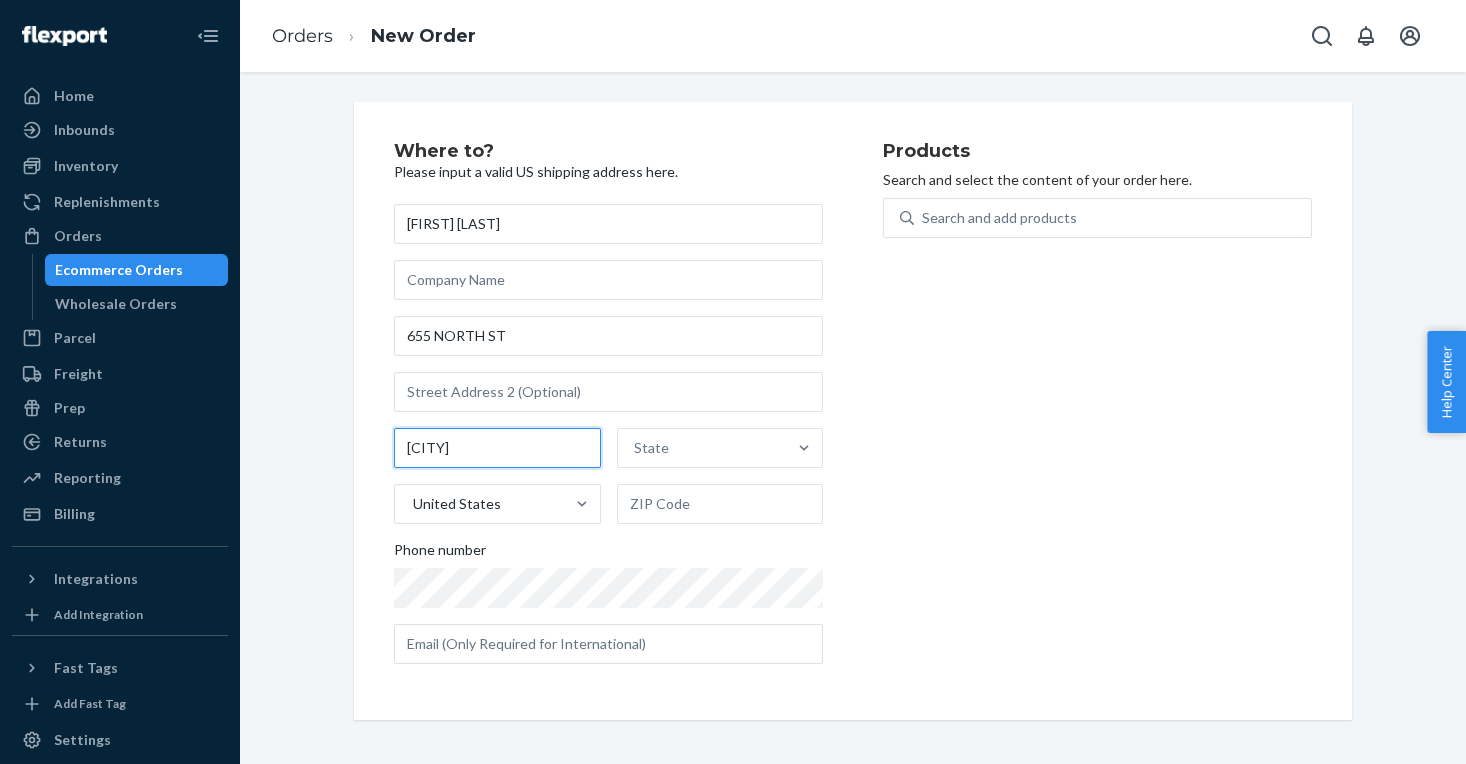 type on "[CITY]" 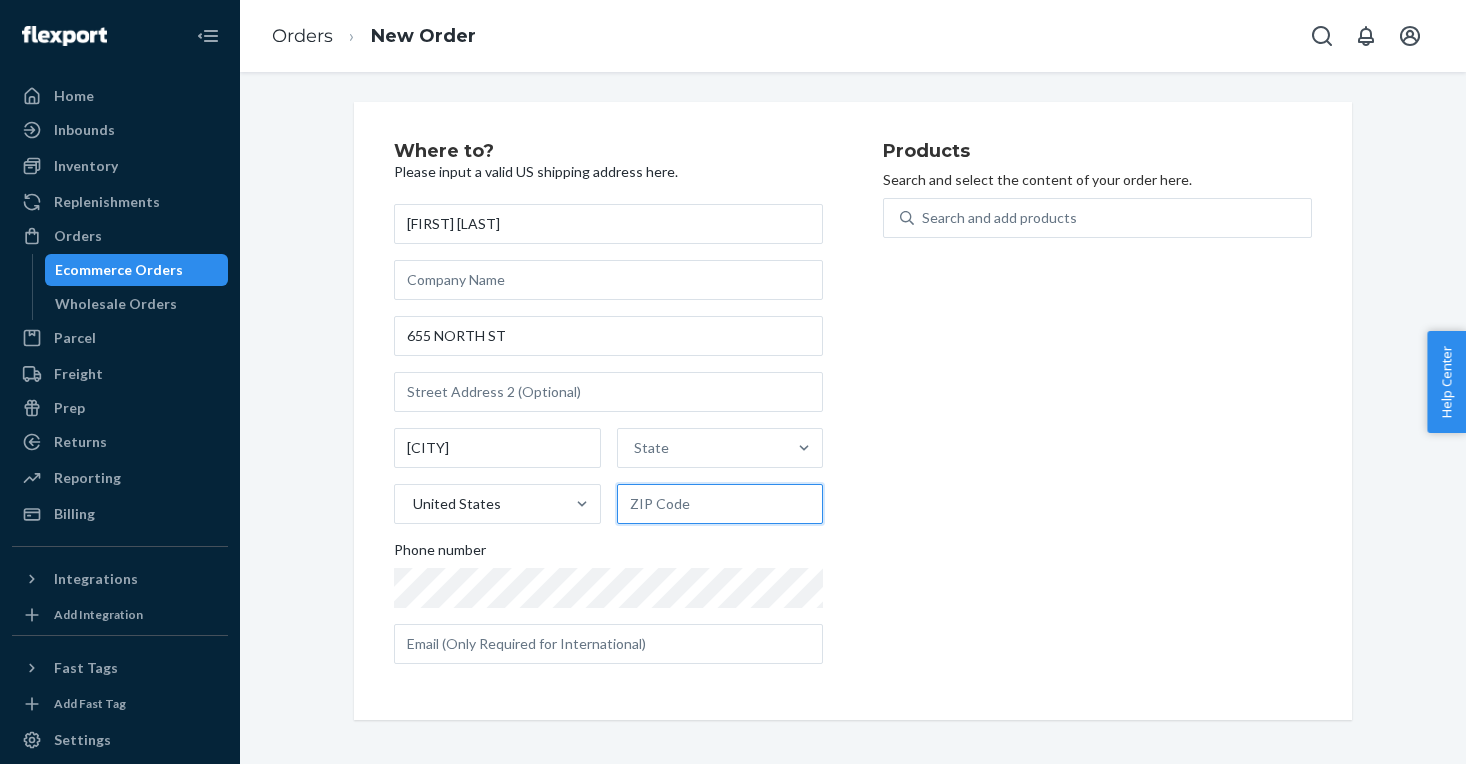 click at bounding box center [720, 504] 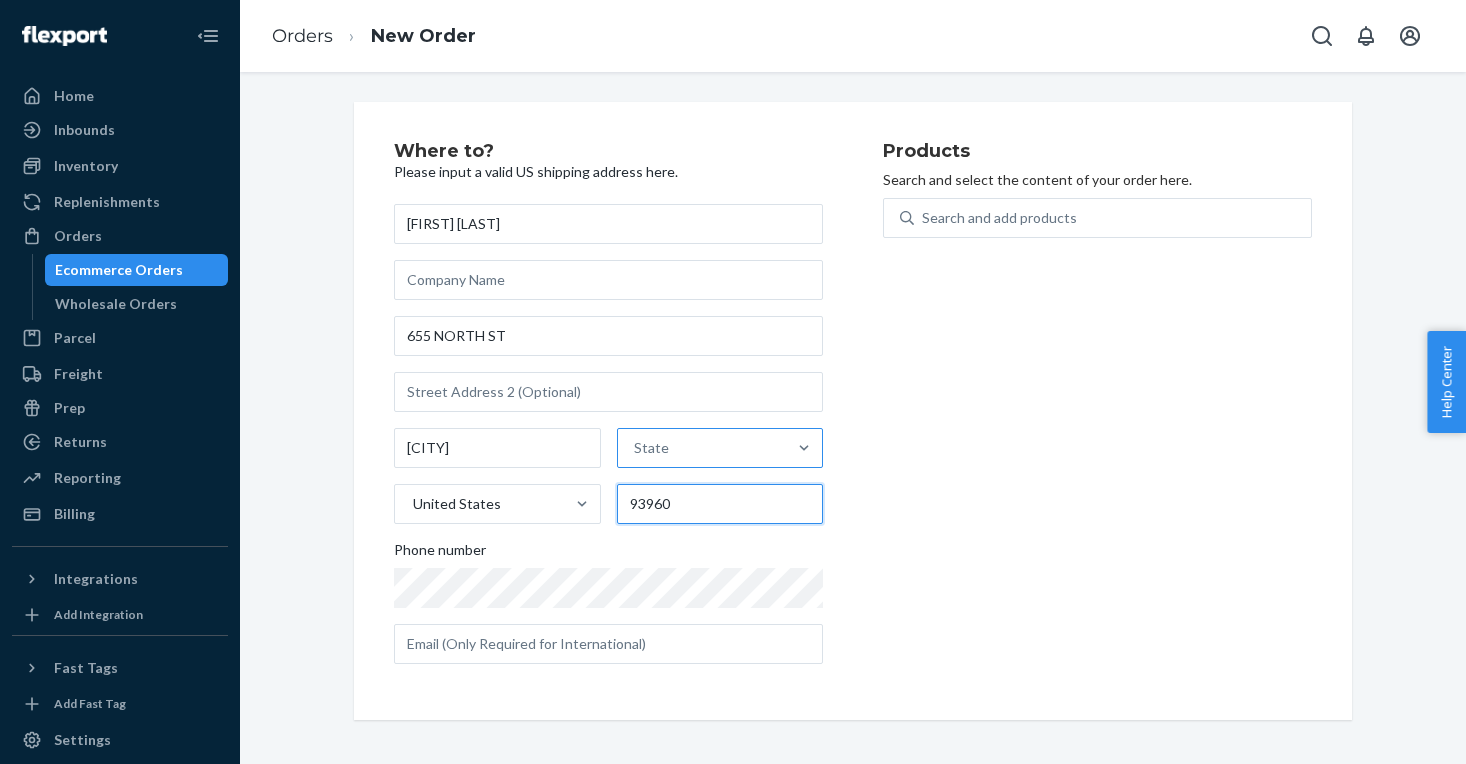 type on "93960" 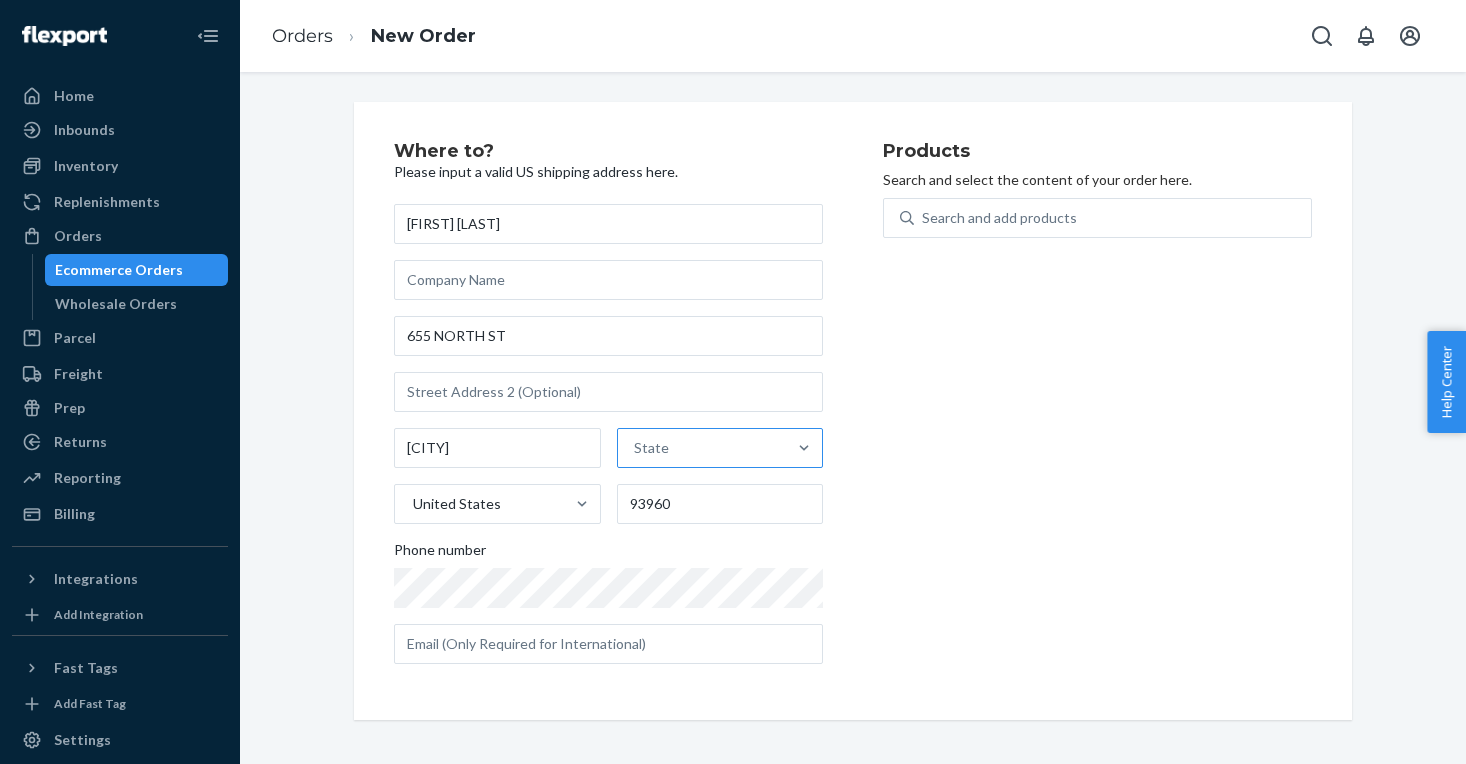 click on "State" at bounding box center (702, 448) 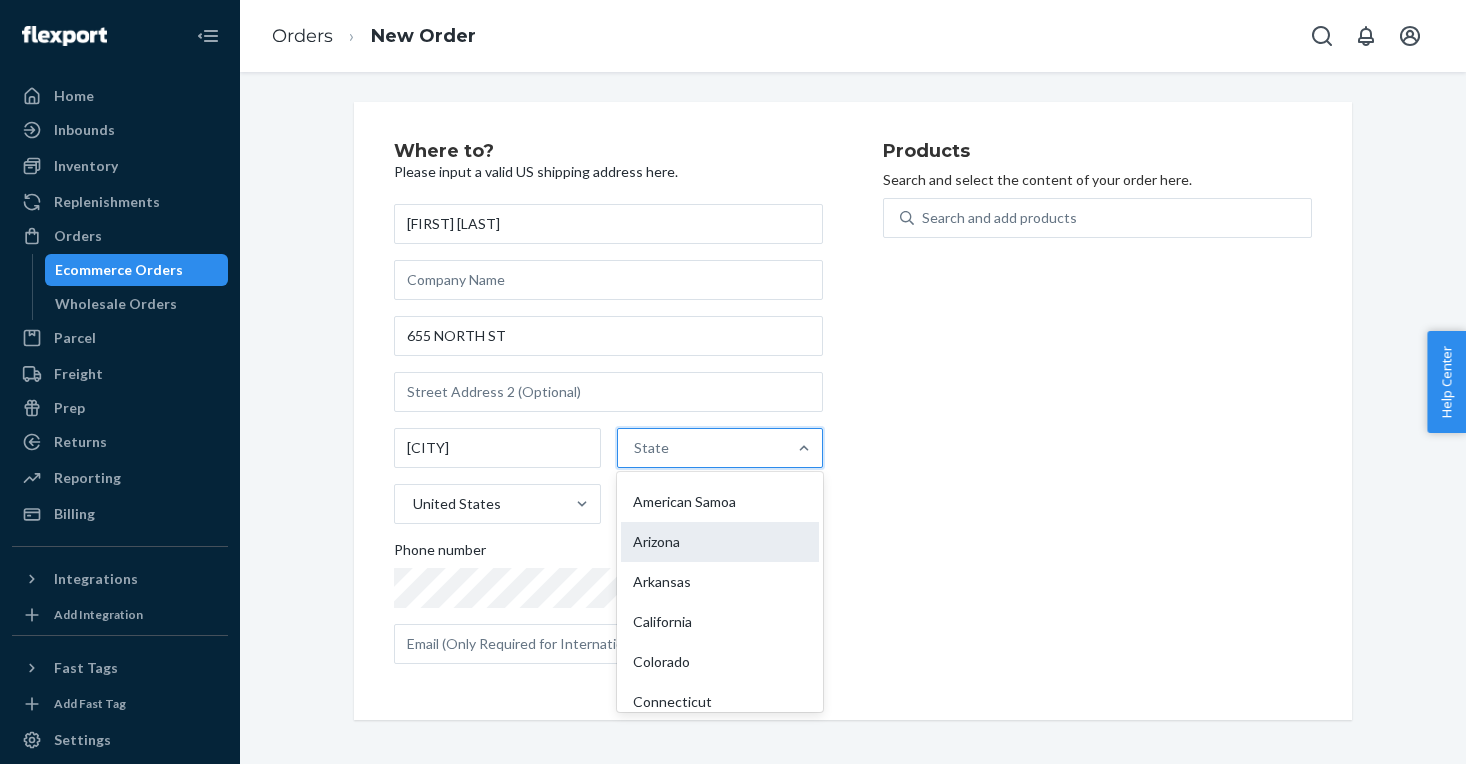 scroll, scrollTop: 75, scrollLeft: 0, axis: vertical 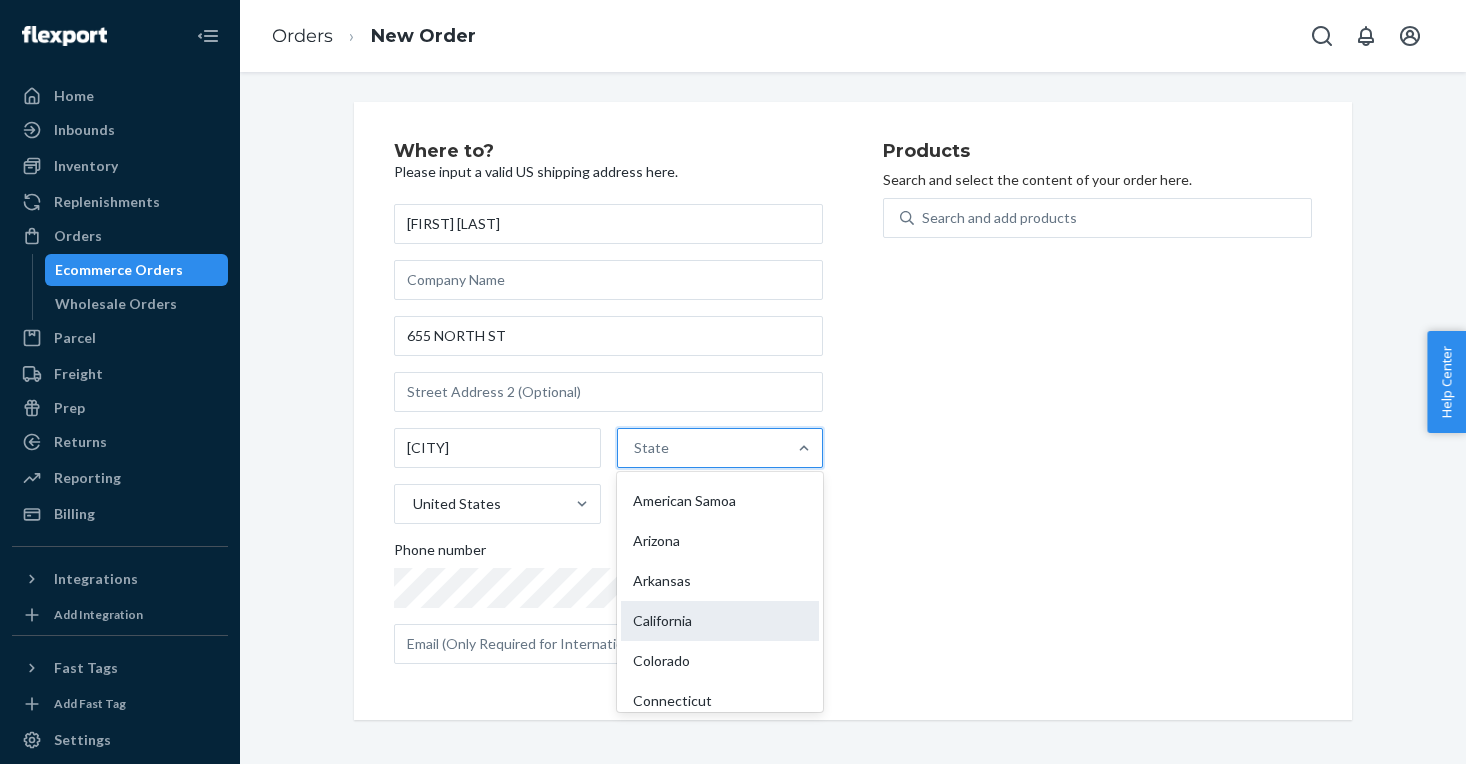 click on "California" at bounding box center (720, 621) 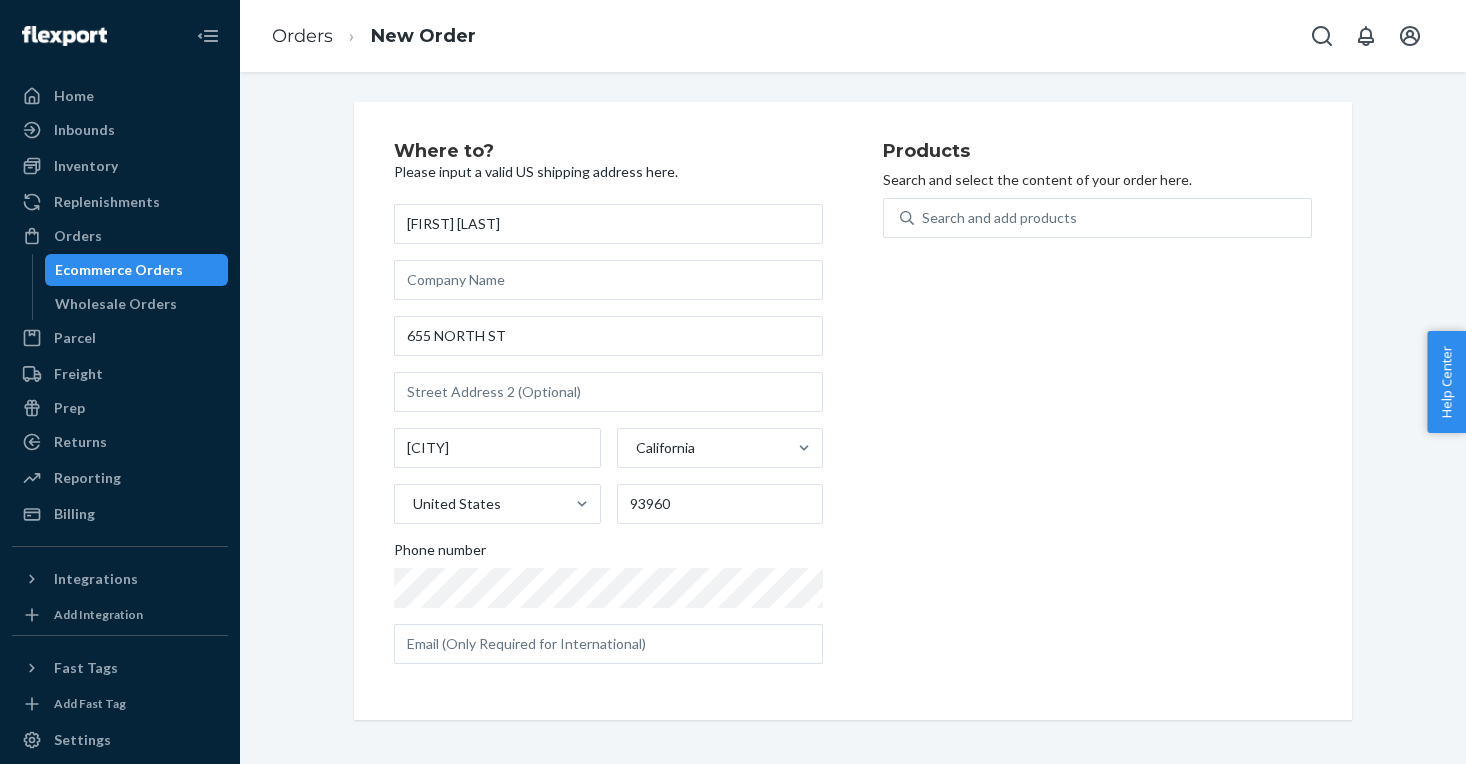 click on "Products Search and select the content of your order here. Search and add products" at bounding box center [1097, 411] 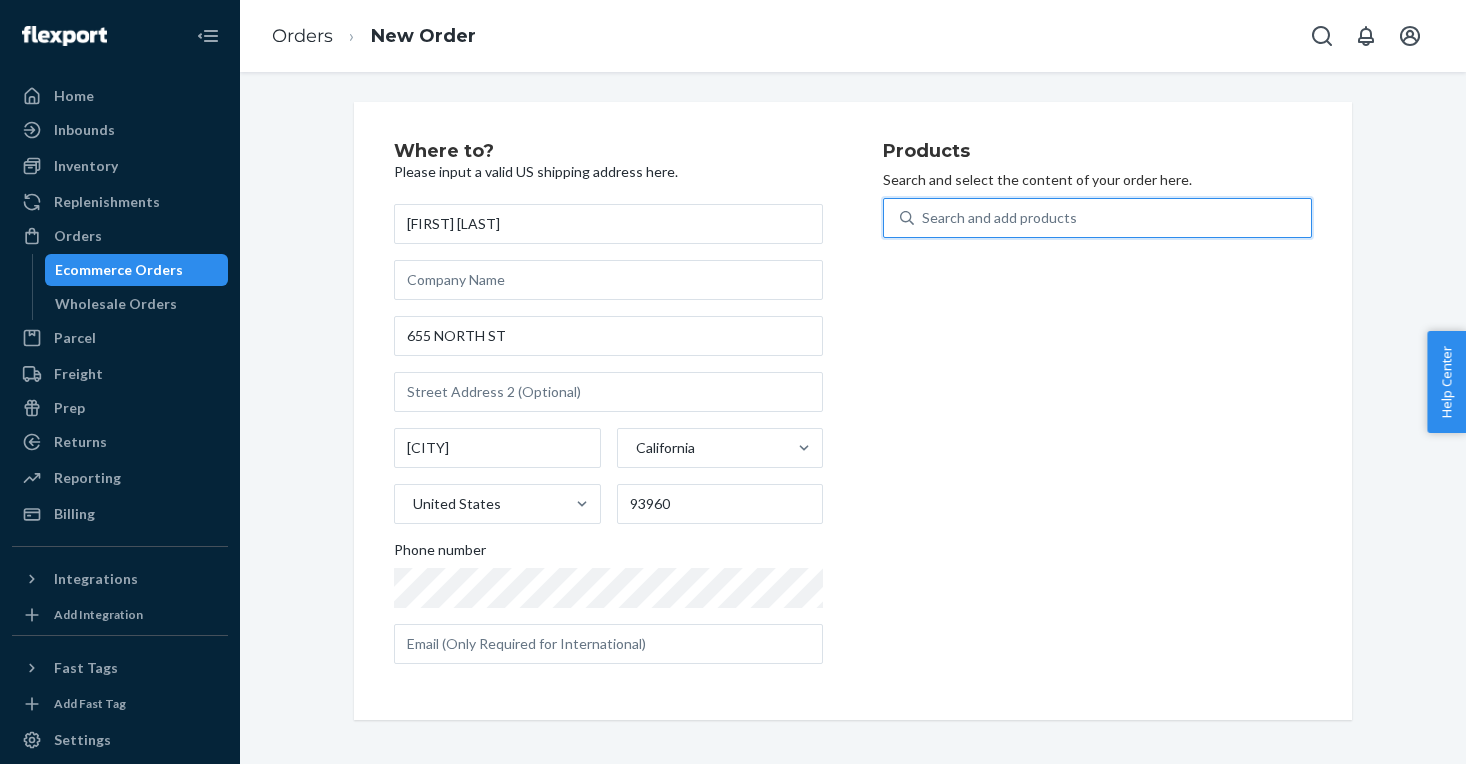 click on "Search and add products" at bounding box center (999, 218) 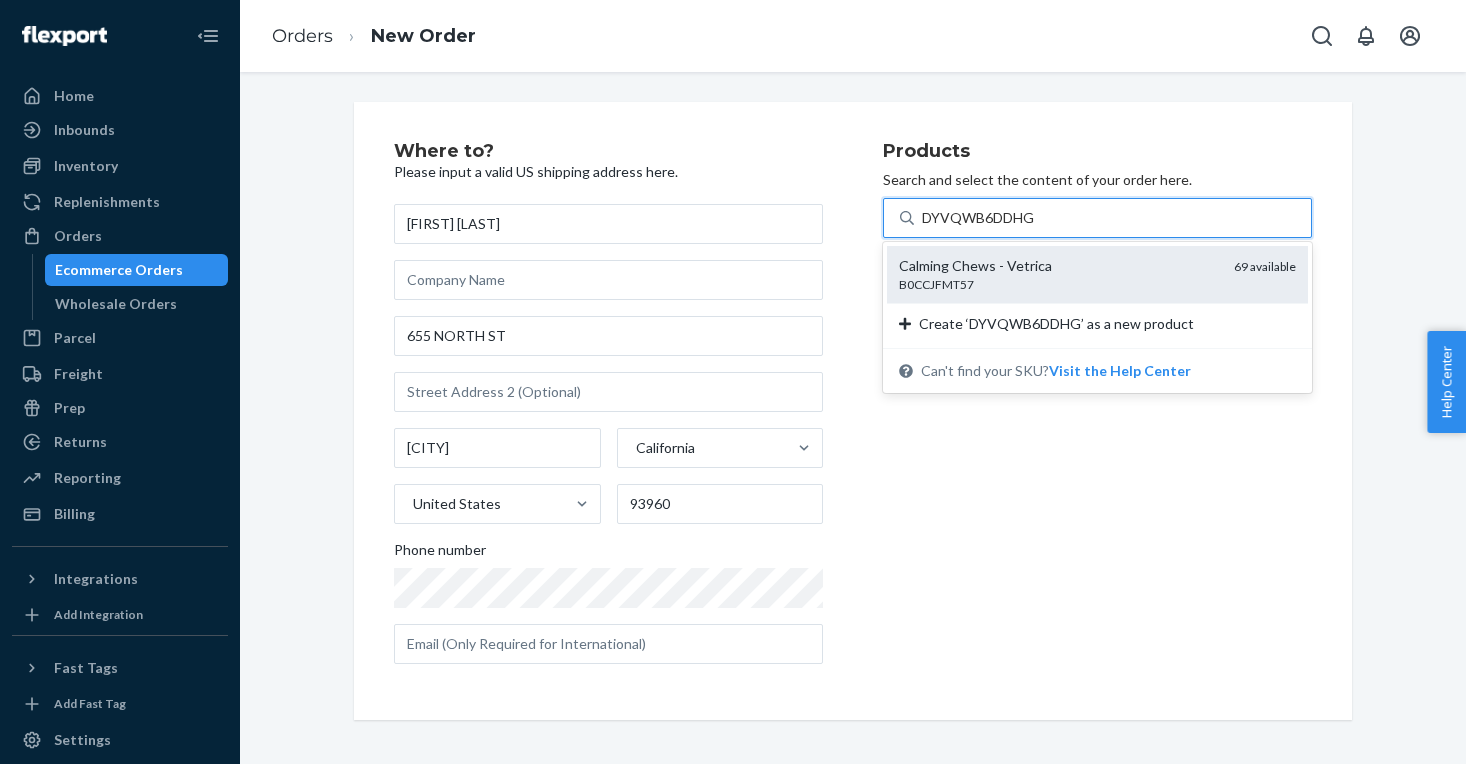 click on "B0CCJFMT57" at bounding box center (1058, 284) 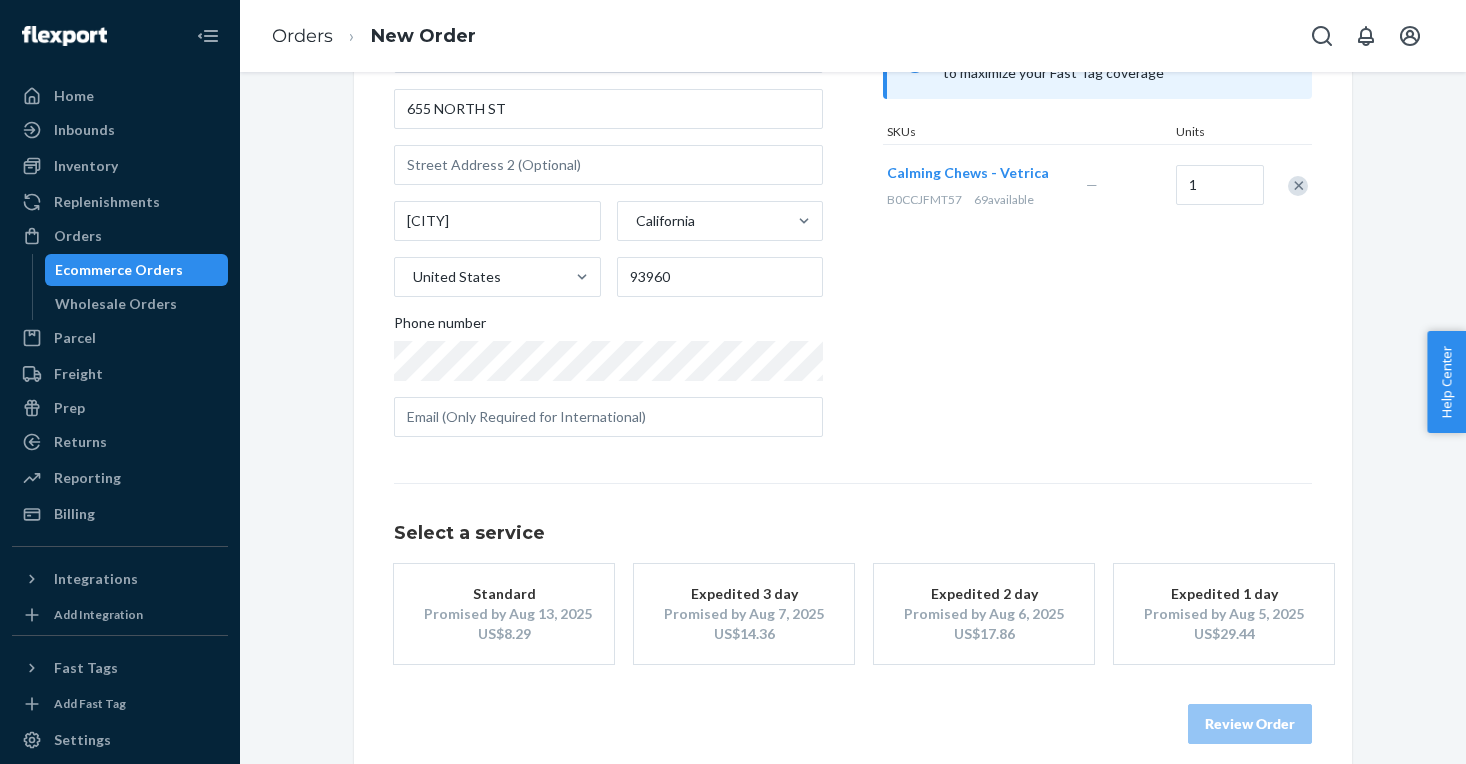 scroll, scrollTop: 247, scrollLeft: 0, axis: vertical 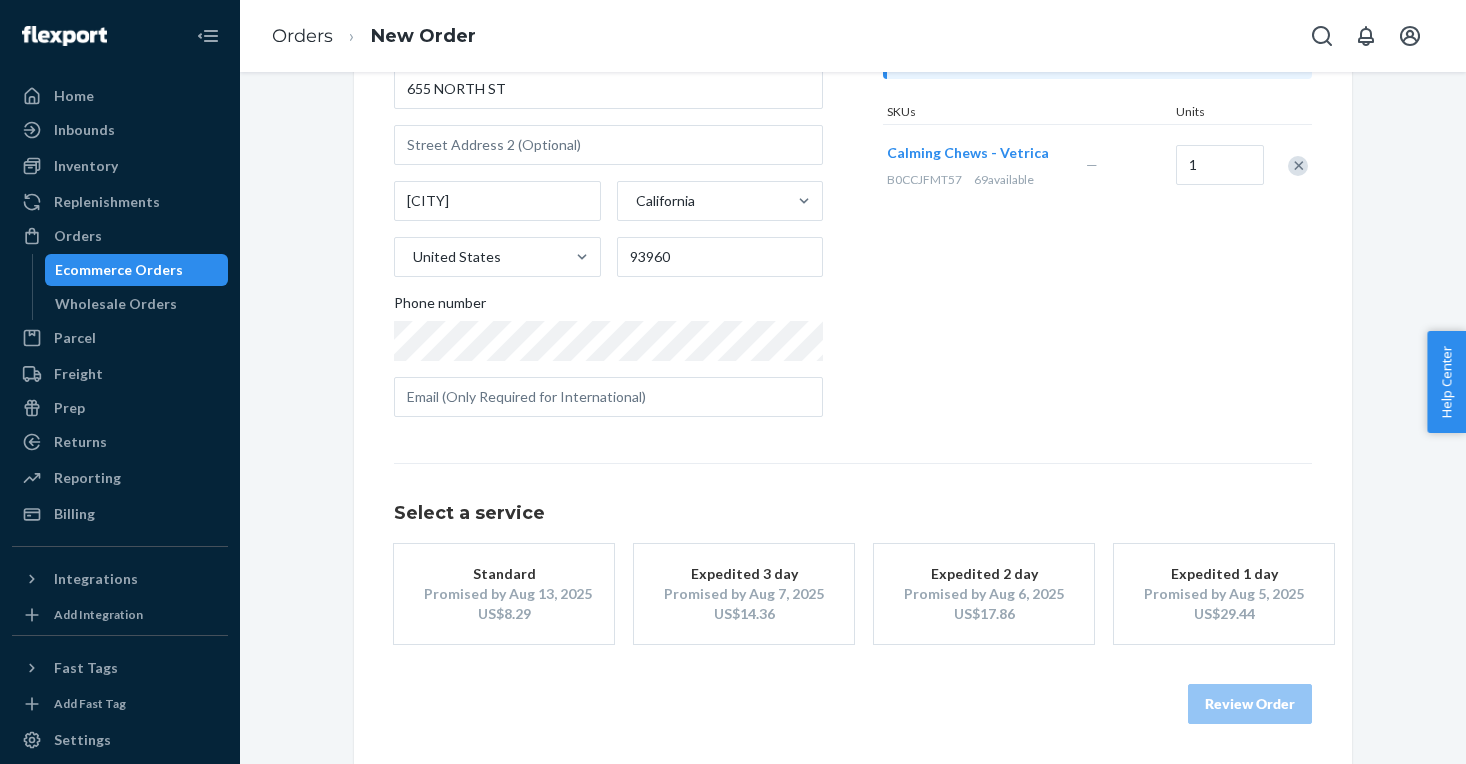 click on "Promised by Aug 13, 2025" at bounding box center (504, 594) 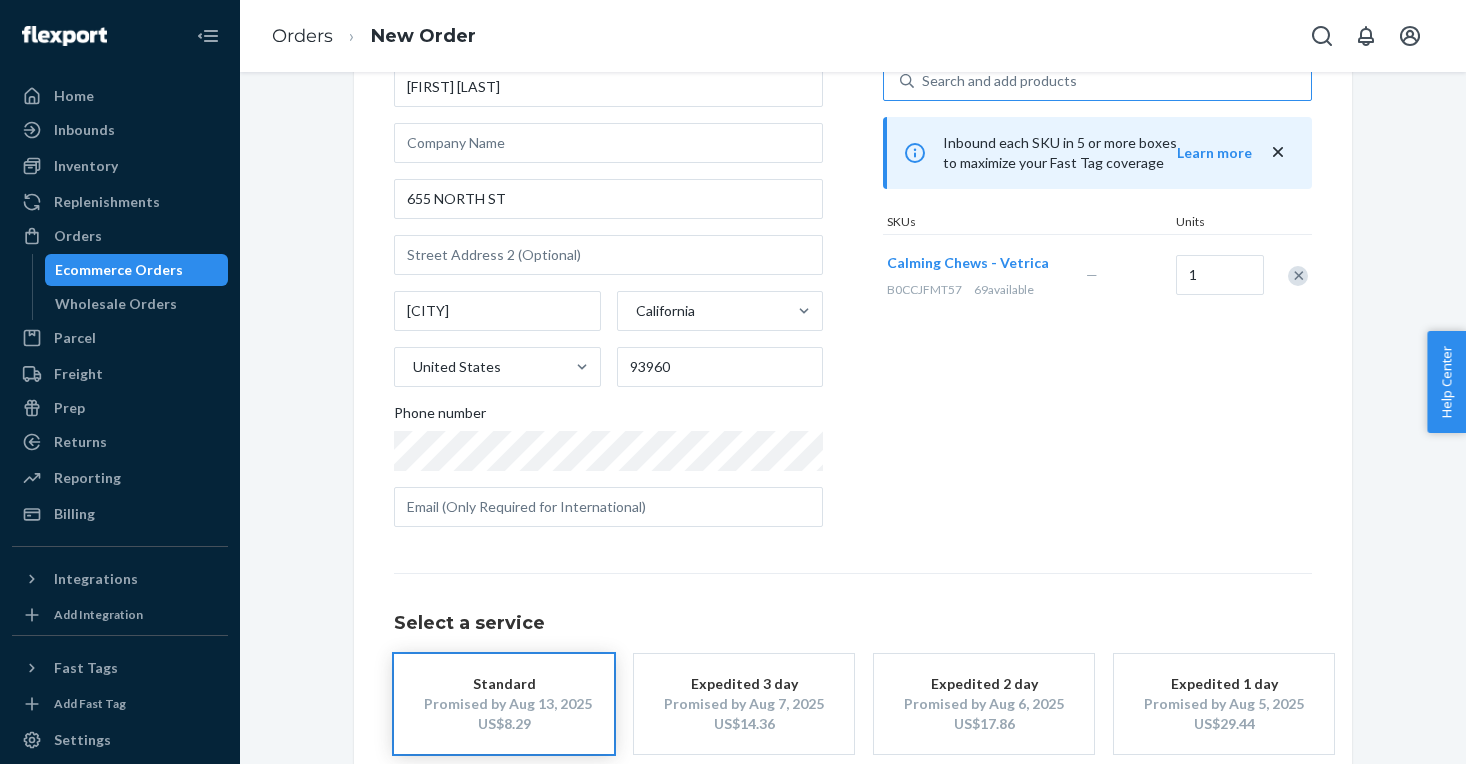 scroll, scrollTop: 247, scrollLeft: 0, axis: vertical 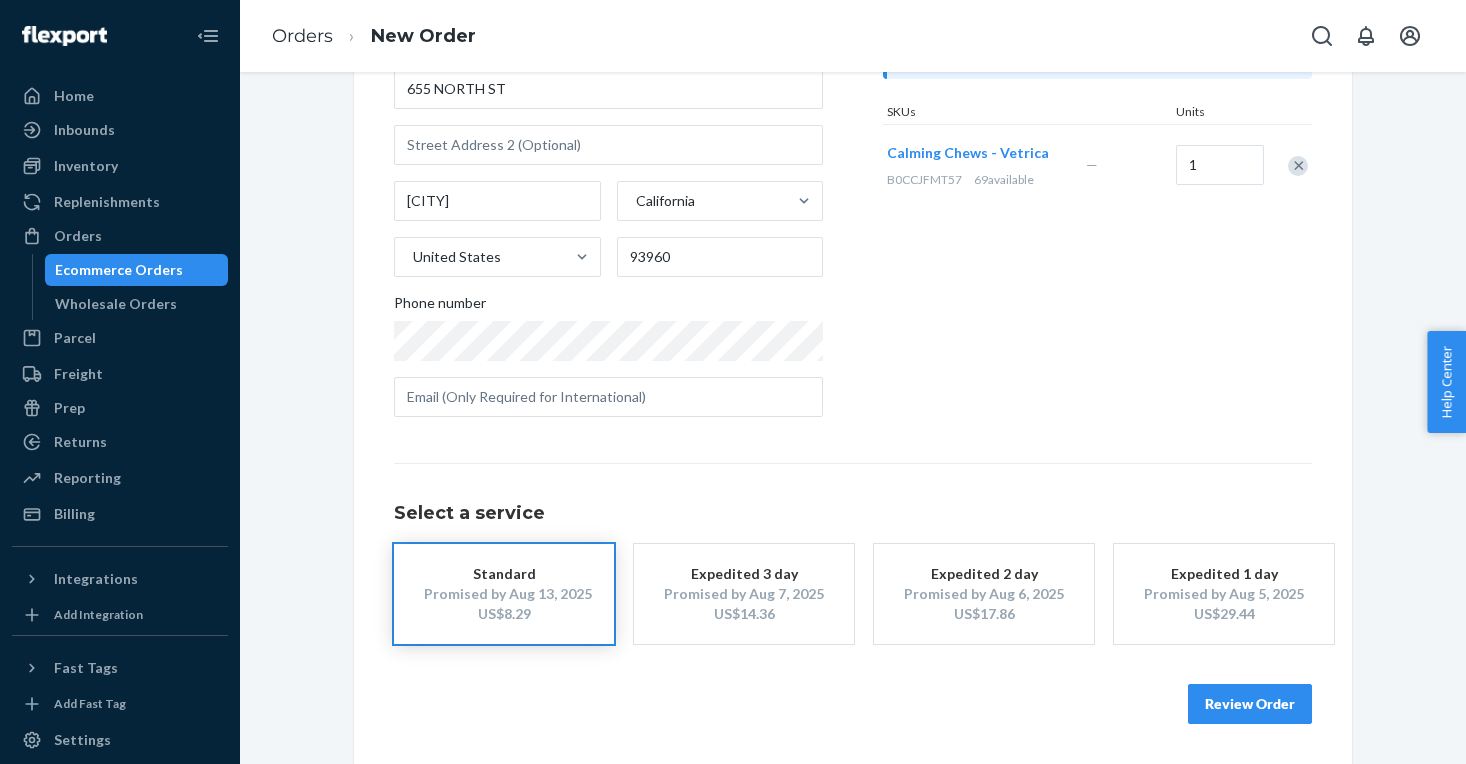click on "Review Order" at bounding box center (1250, 704) 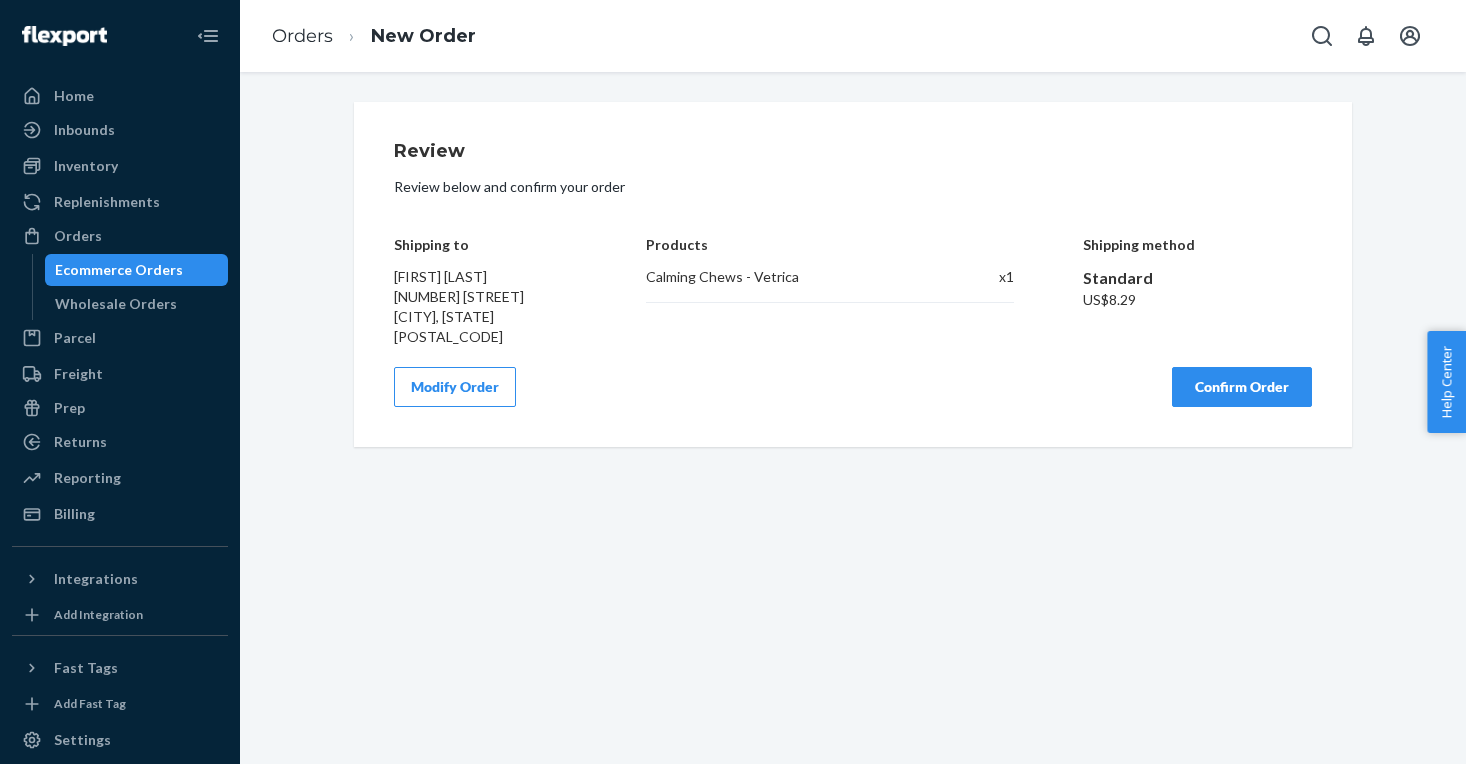 click on "Confirm Order" at bounding box center (1242, 387) 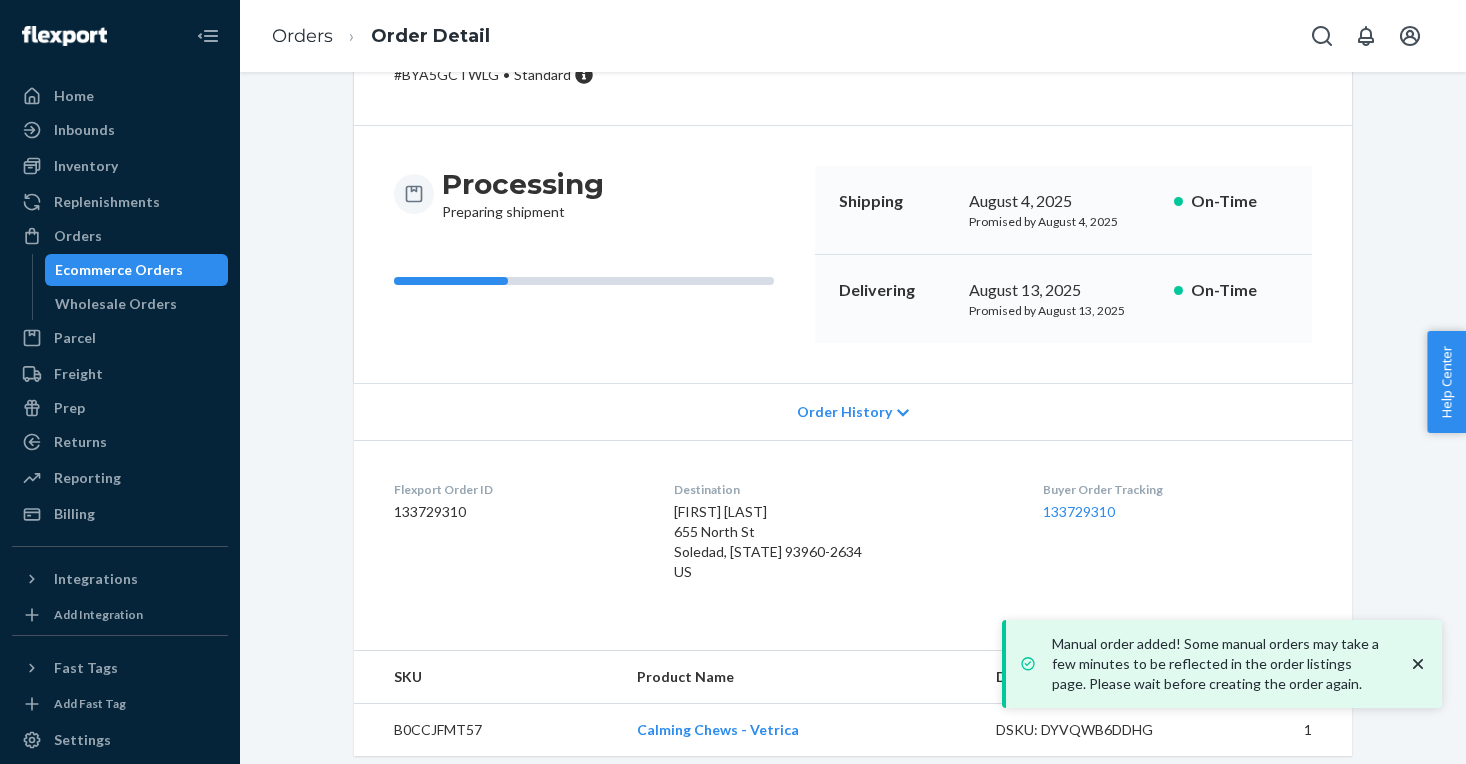 scroll, scrollTop: 136, scrollLeft: 0, axis: vertical 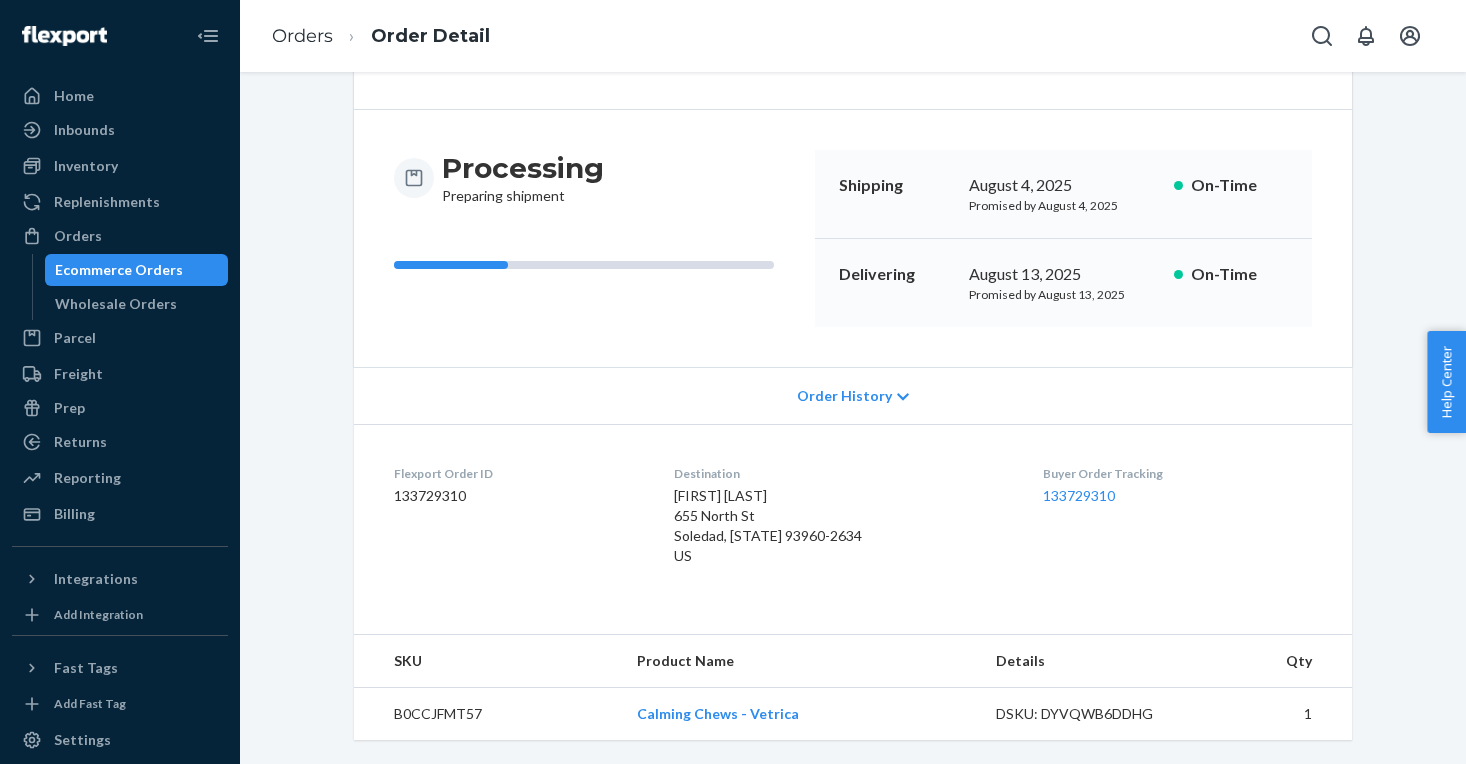 click on "Ecommerce Orders" at bounding box center (119, 270) 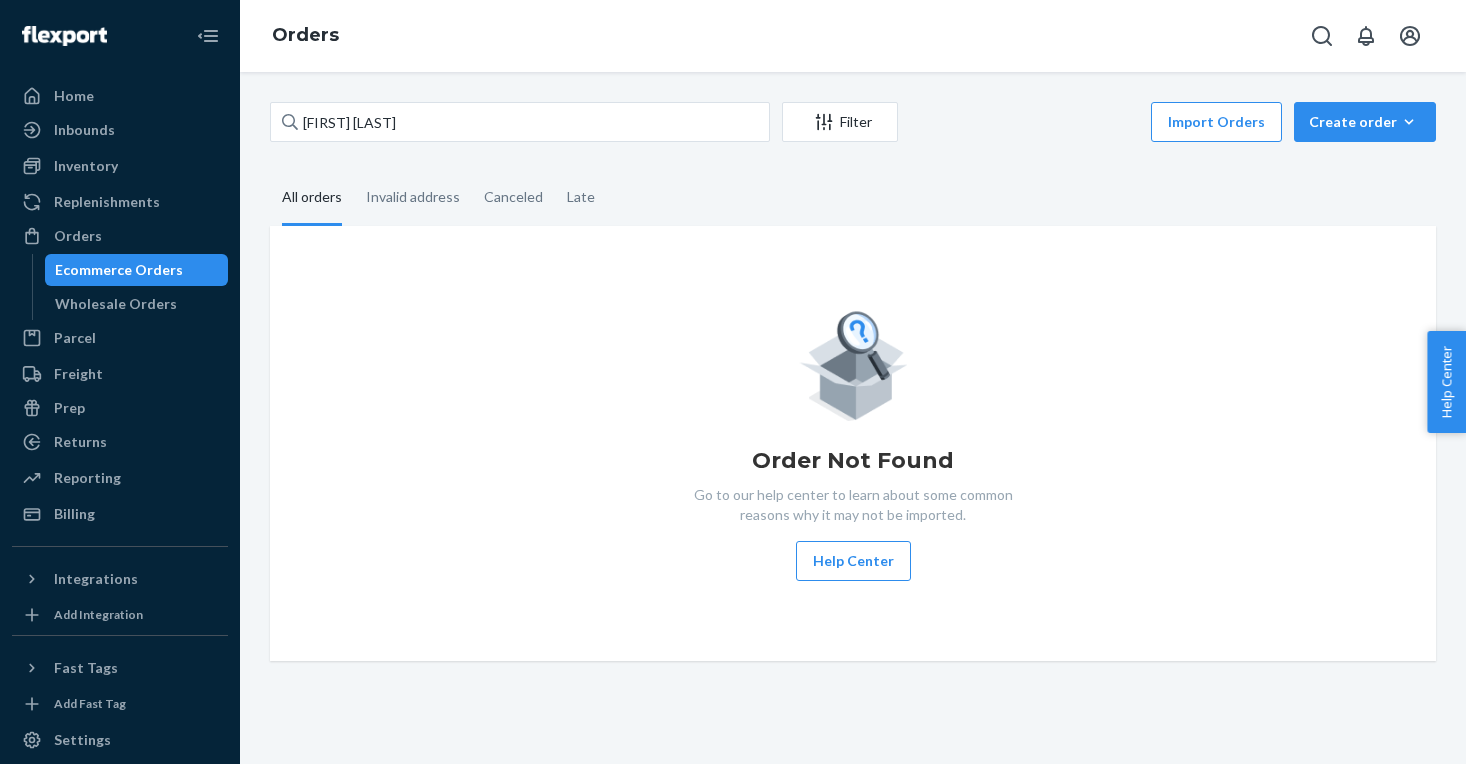 scroll, scrollTop: 0, scrollLeft: 0, axis: both 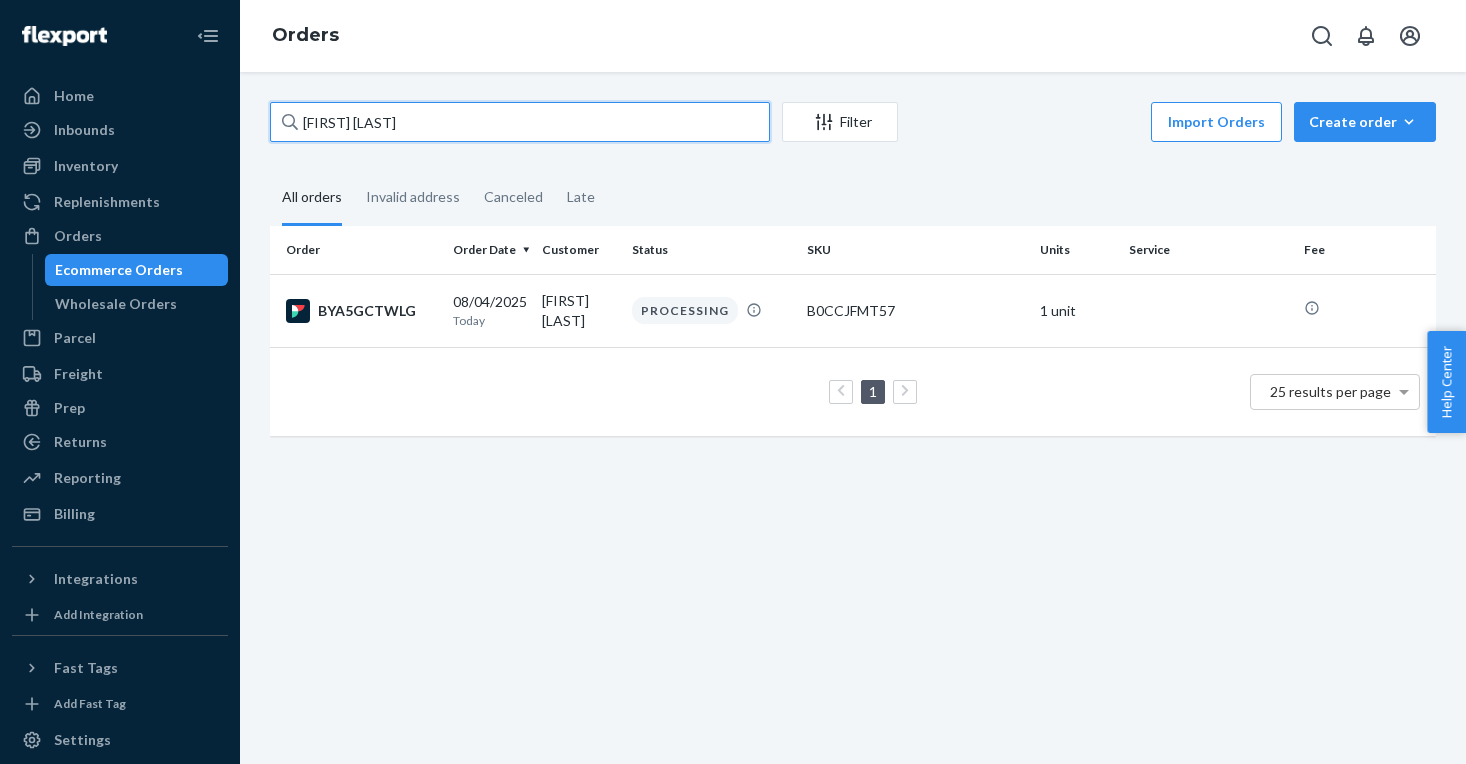 drag, startPoint x: 426, startPoint y: 121, endPoint x: 195, endPoint y: 96, distance: 232.34888 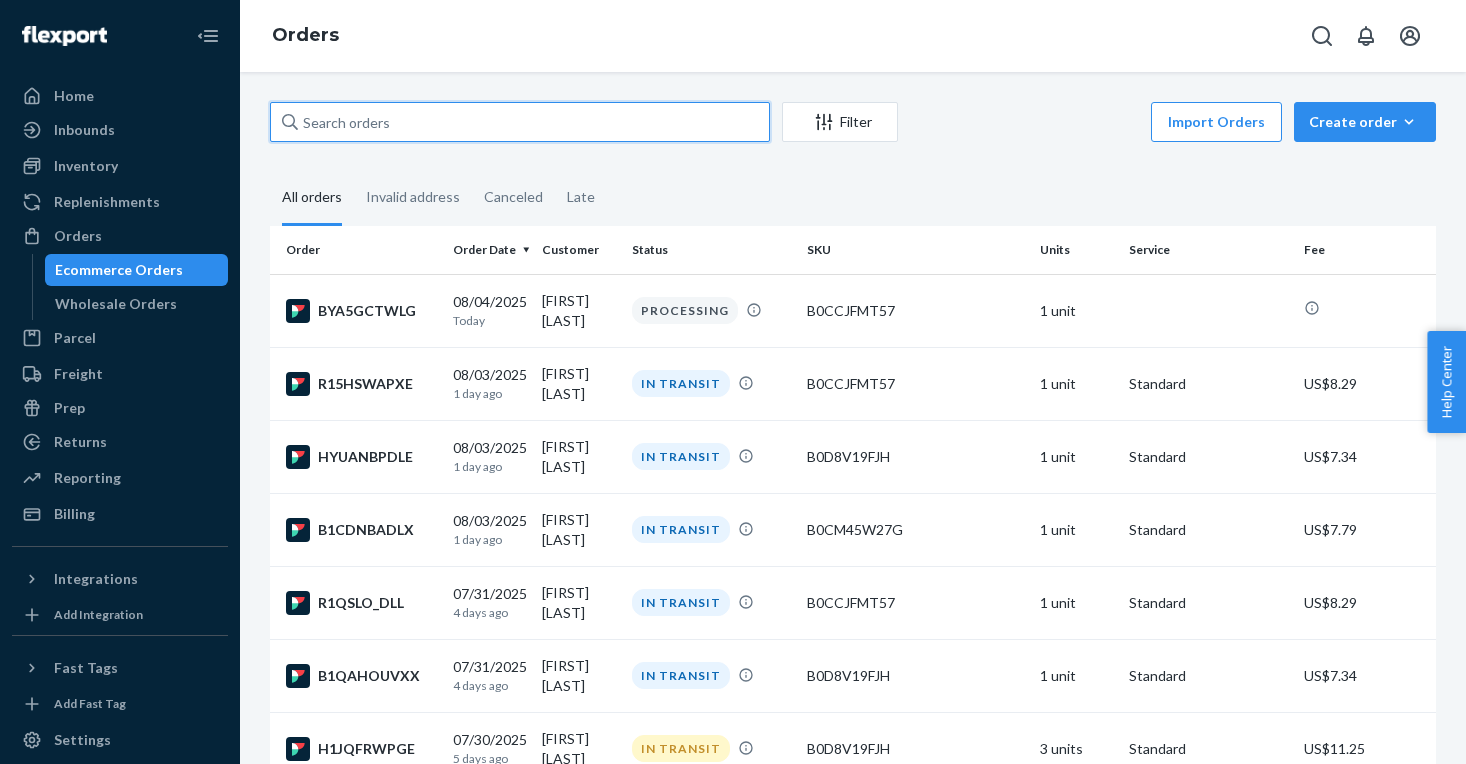 type 